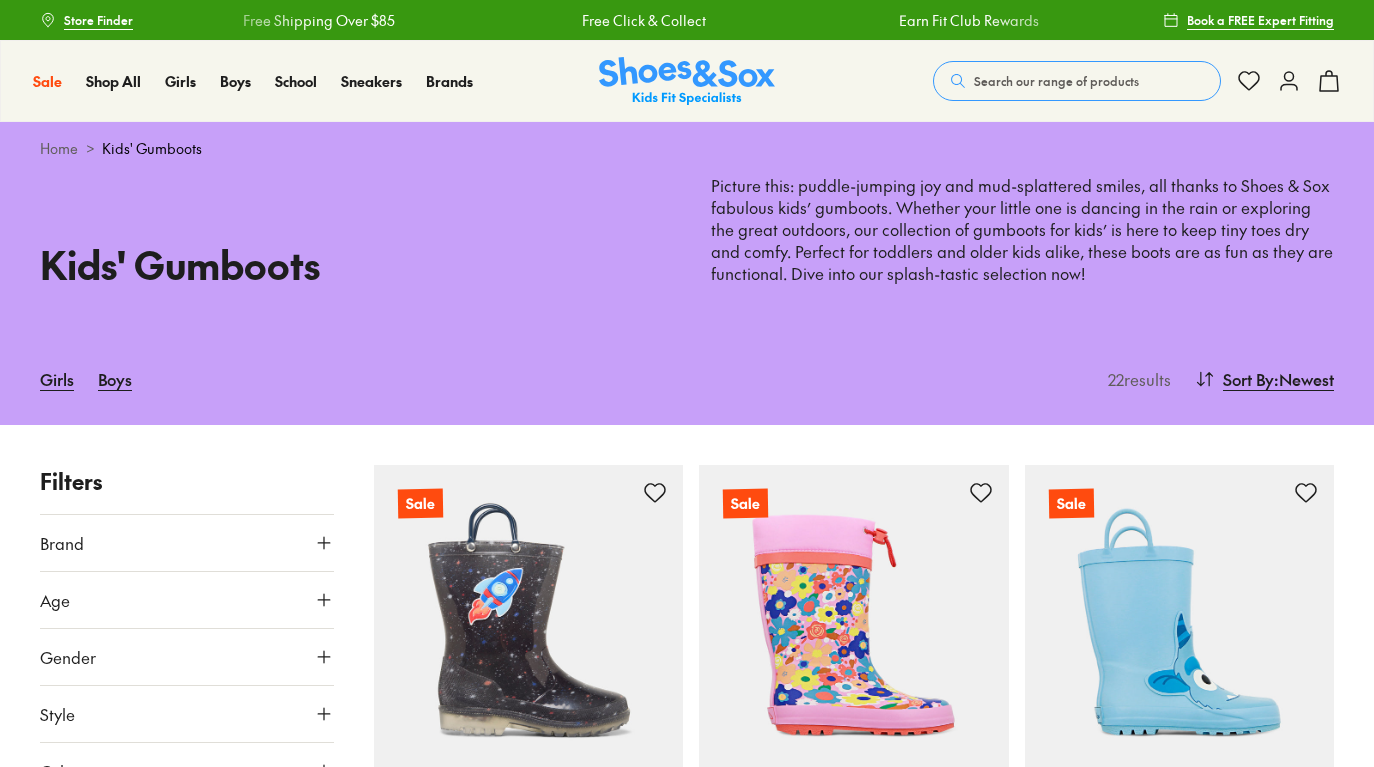 scroll, scrollTop: 125, scrollLeft: 0, axis: vertical 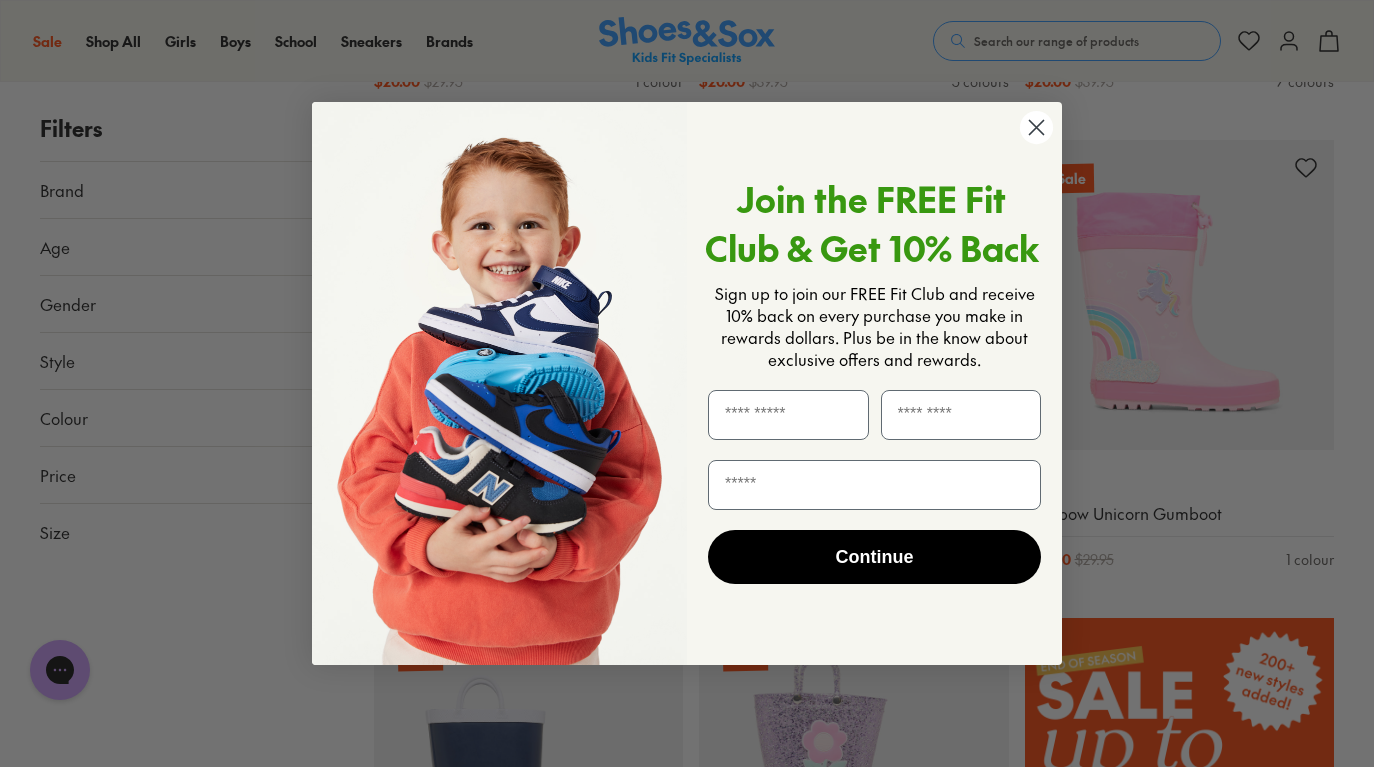 click 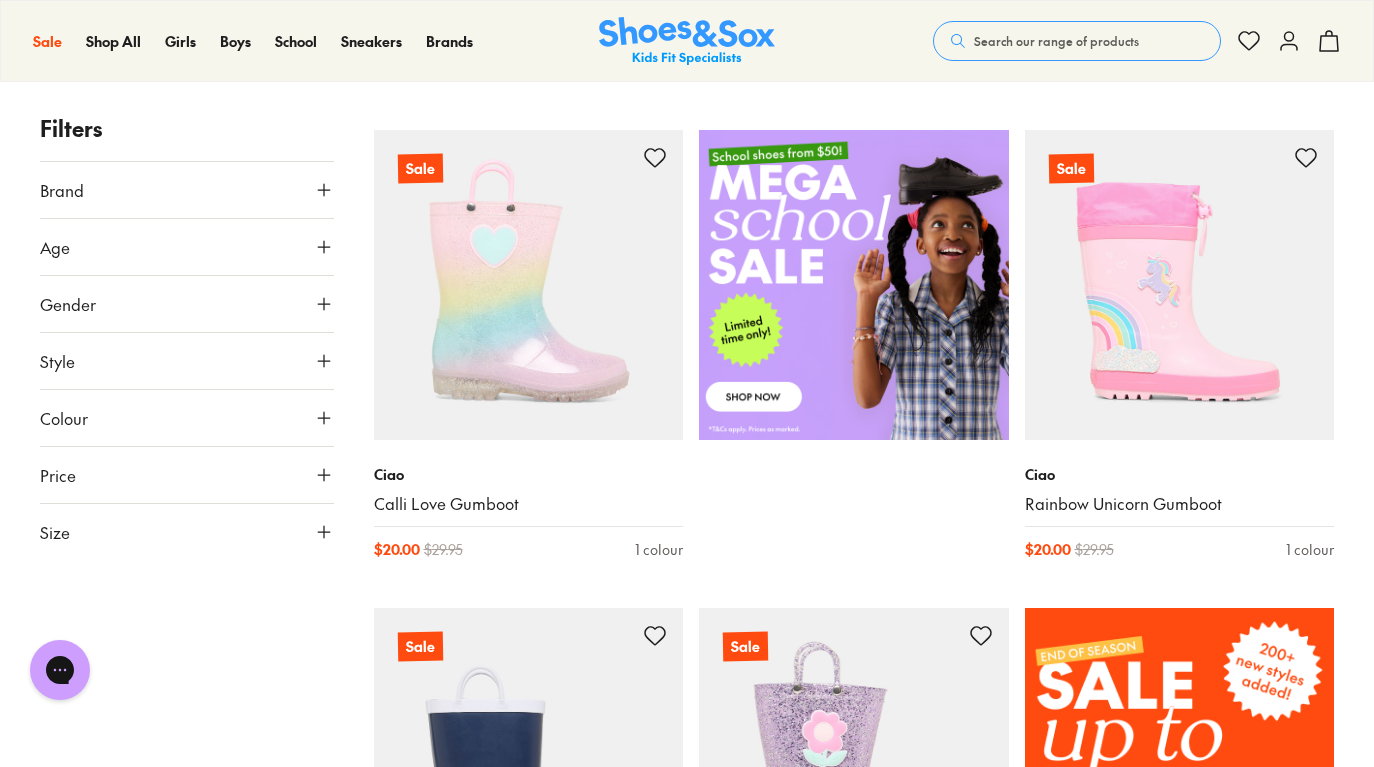 scroll, scrollTop: 629, scrollLeft: 0, axis: vertical 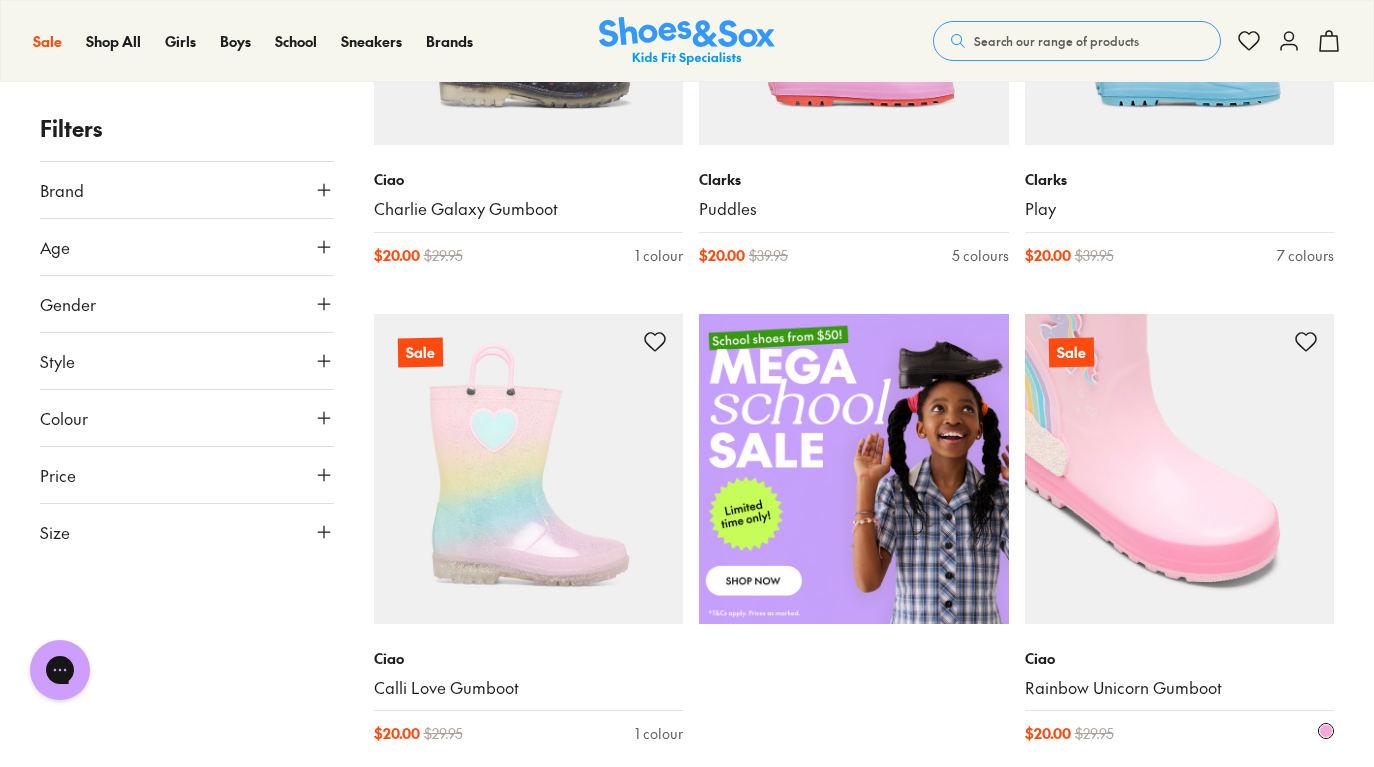click at bounding box center (1180, 469) 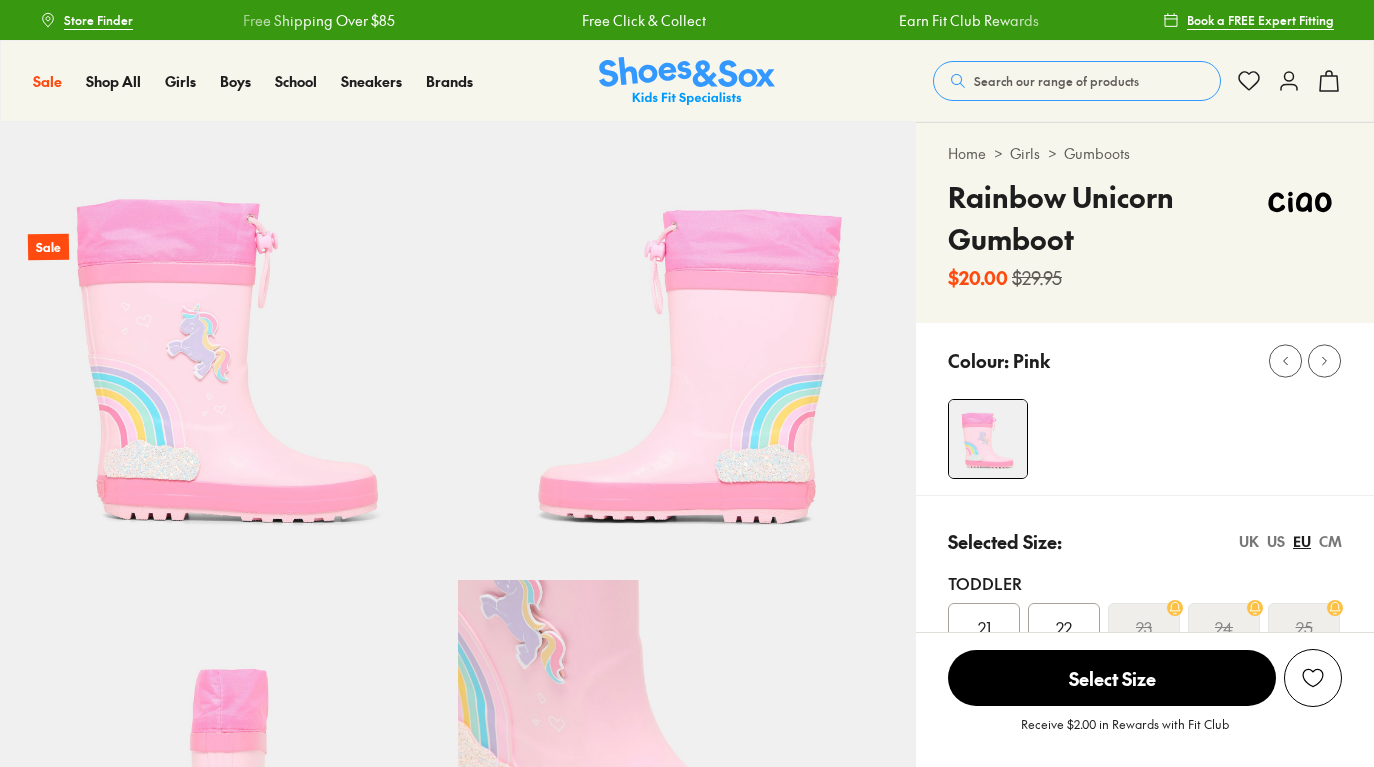 scroll, scrollTop: 0, scrollLeft: 0, axis: both 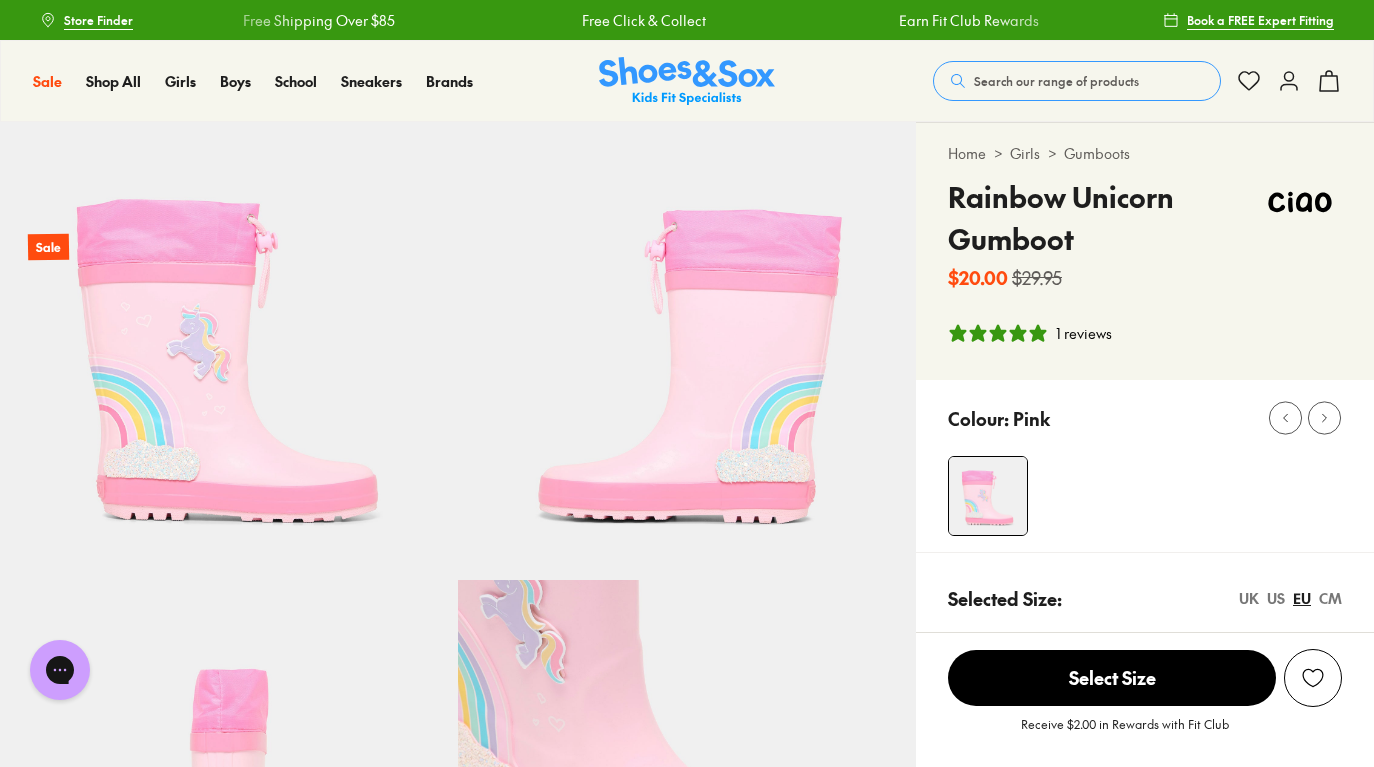 select on "*" 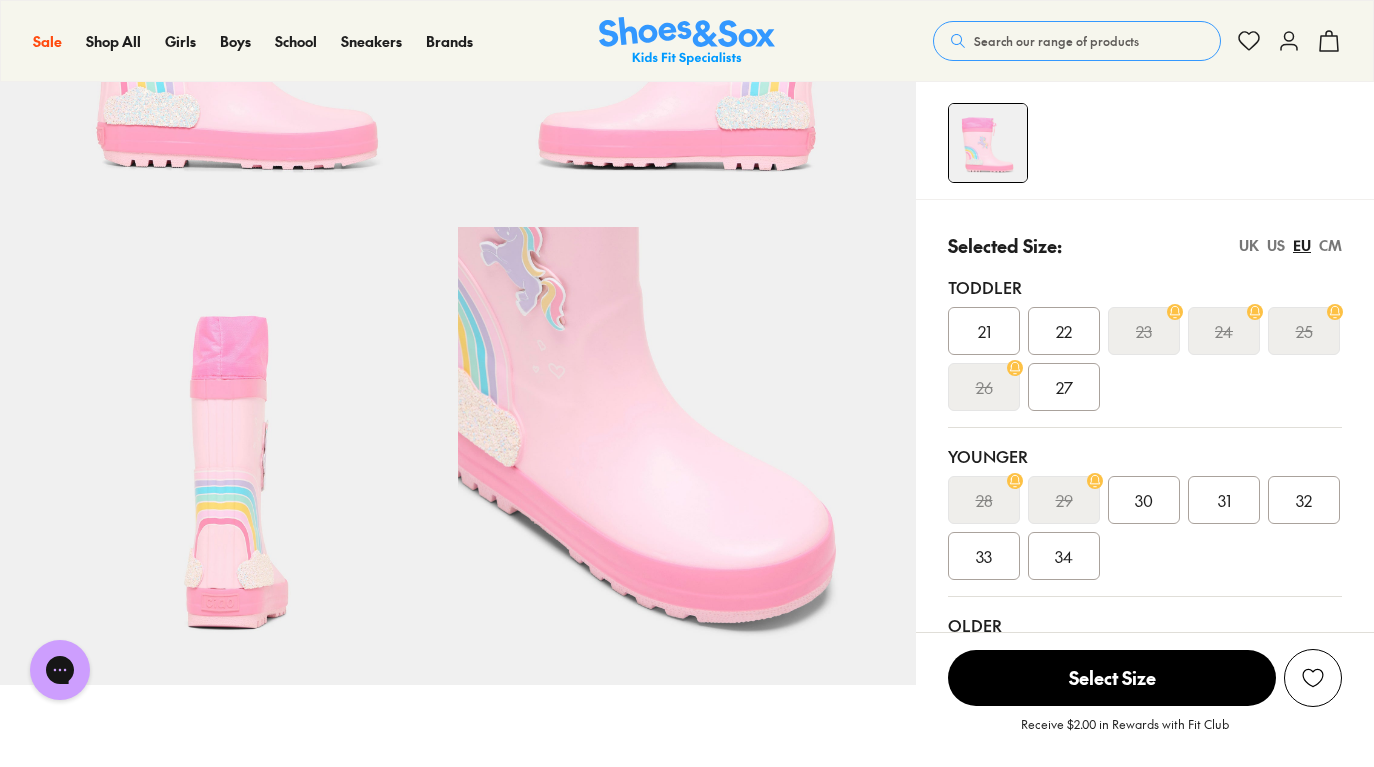scroll, scrollTop: 374, scrollLeft: 0, axis: vertical 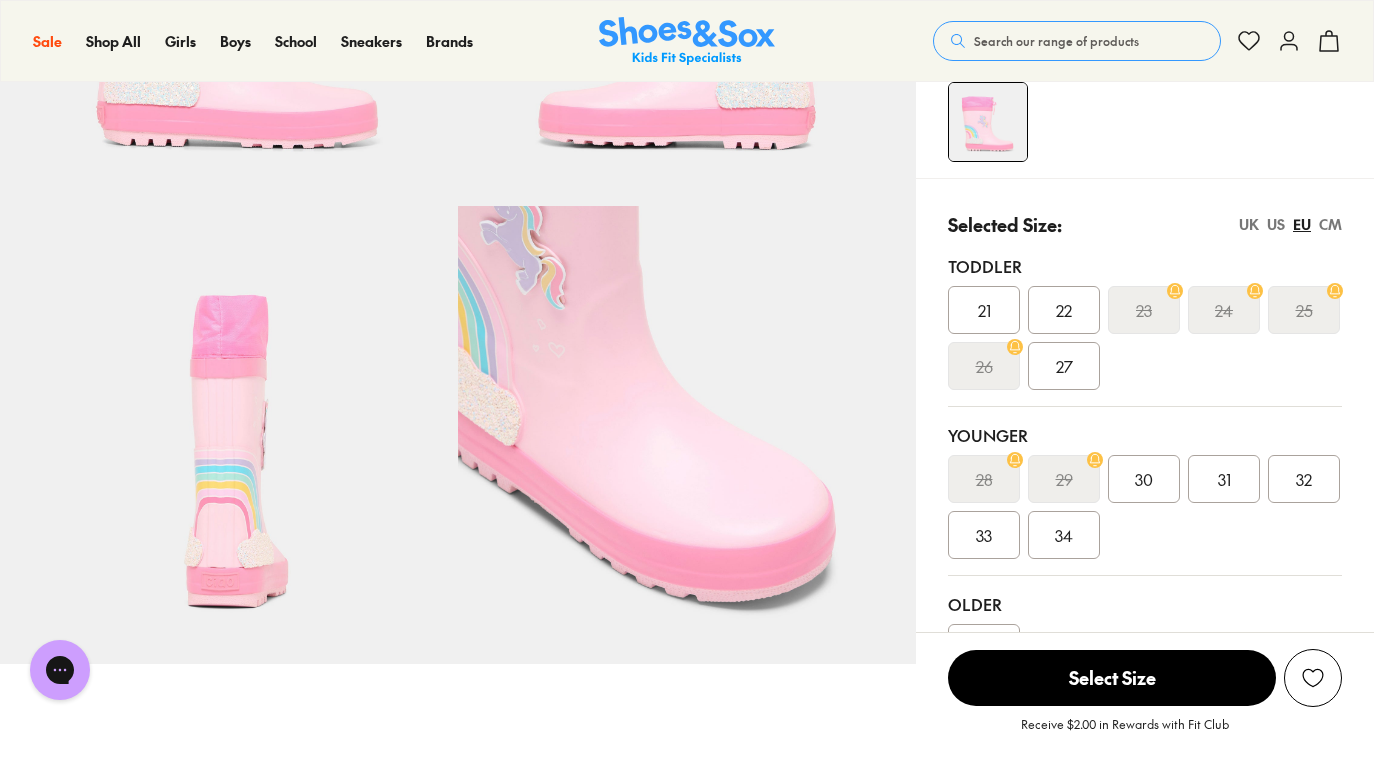 click on "US" at bounding box center [1276, 224] 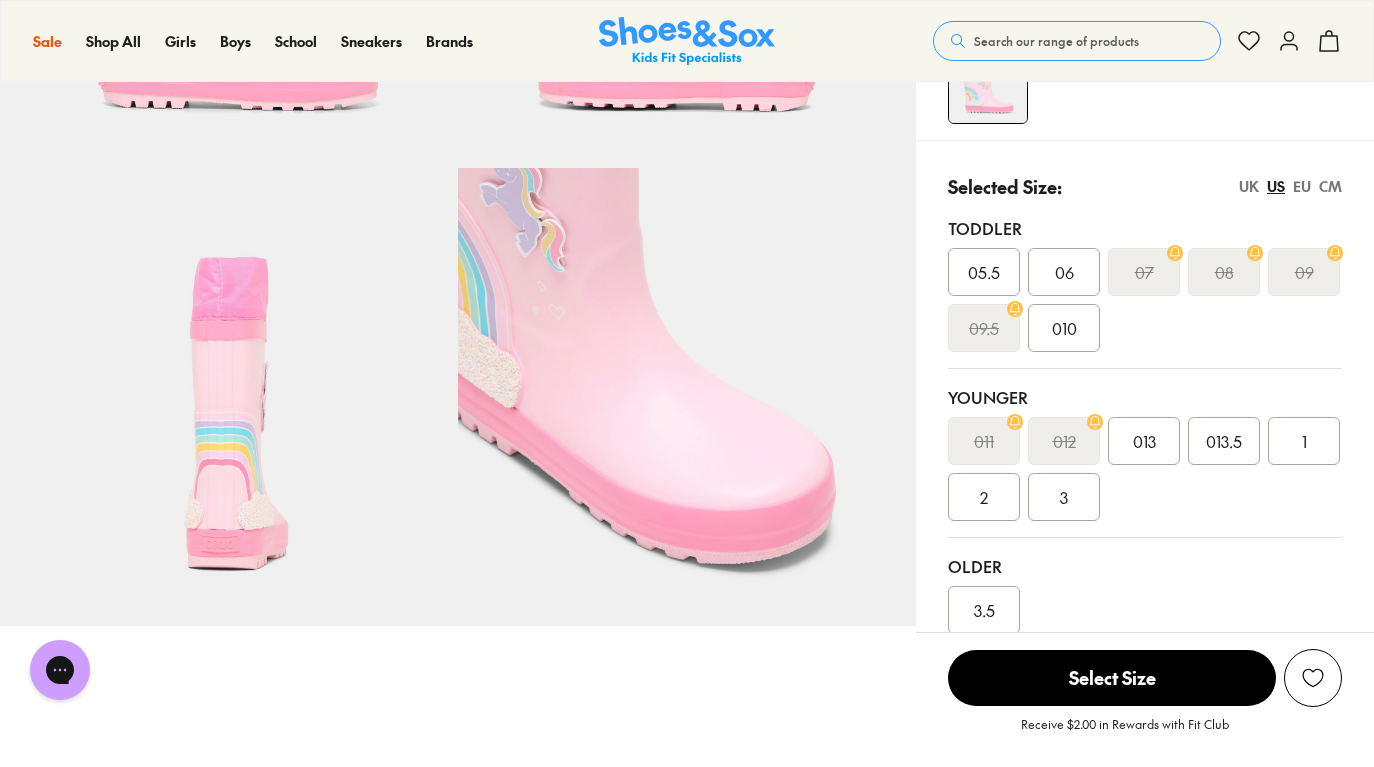 scroll, scrollTop: 206, scrollLeft: 0, axis: vertical 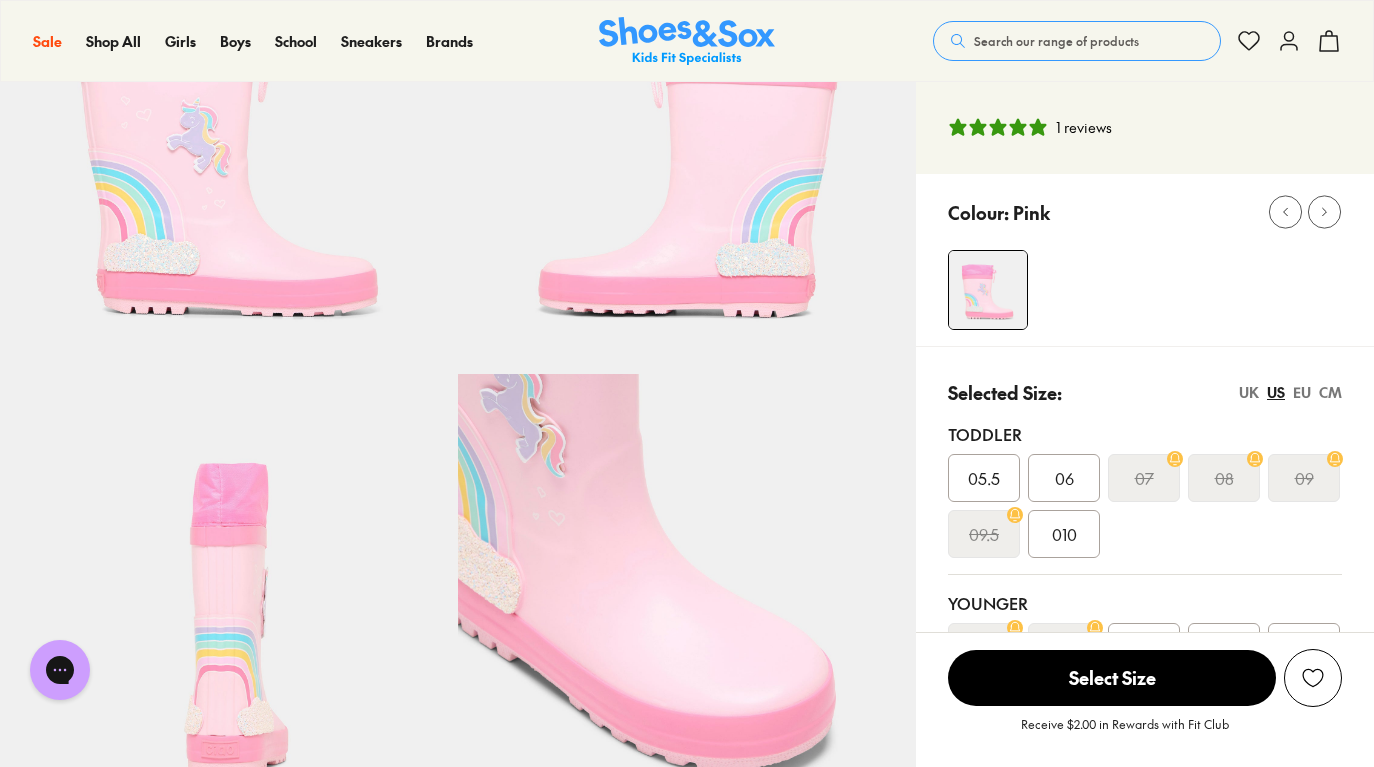 click on "UK" at bounding box center [1249, 392] 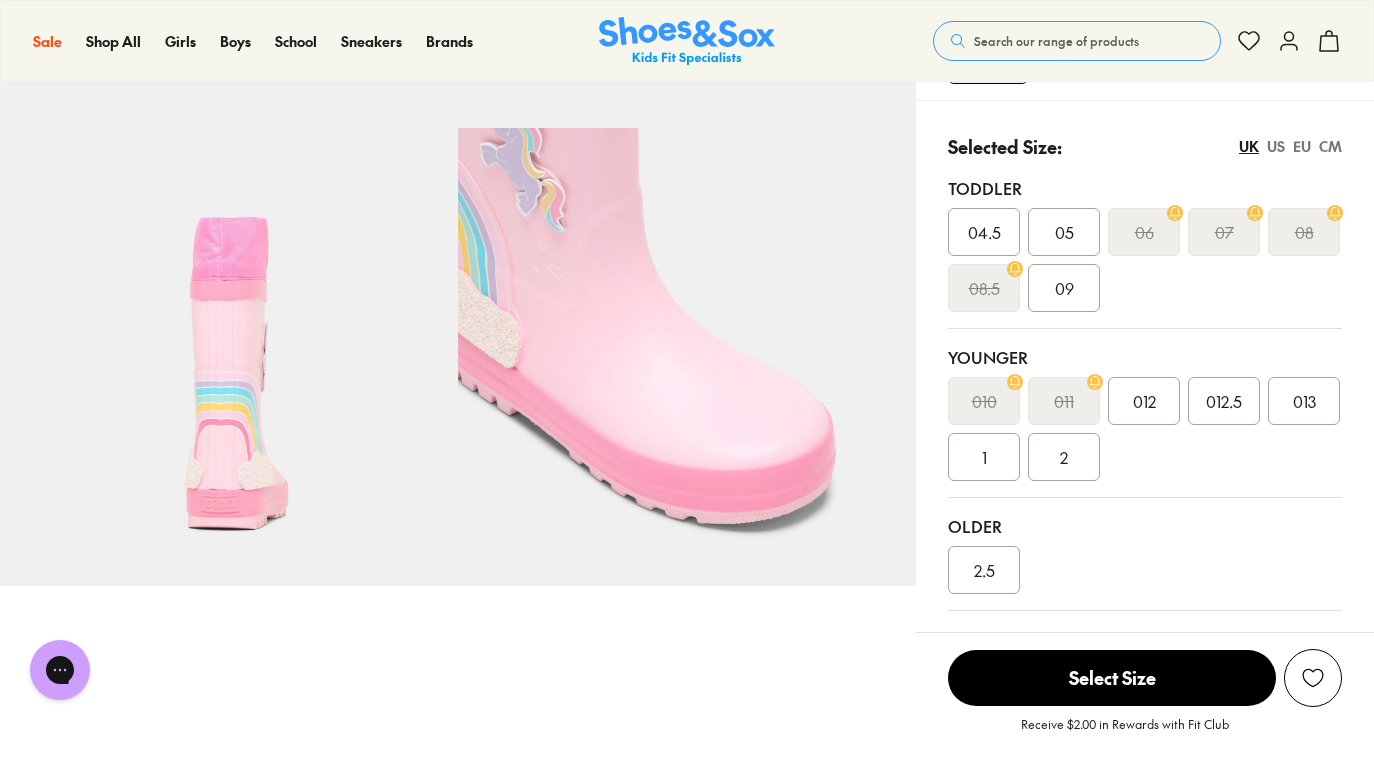 scroll, scrollTop: 456, scrollLeft: 0, axis: vertical 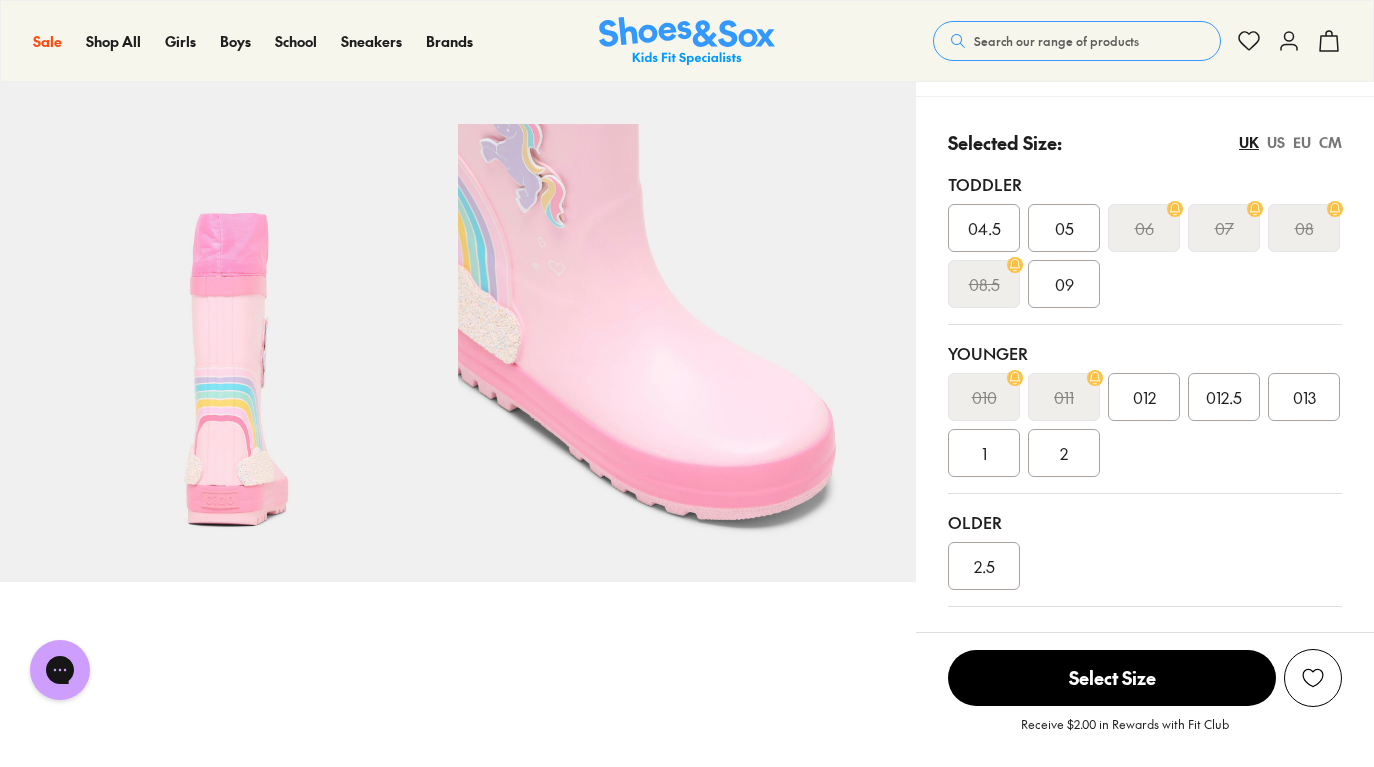 click on "012.5" at bounding box center [1224, 397] 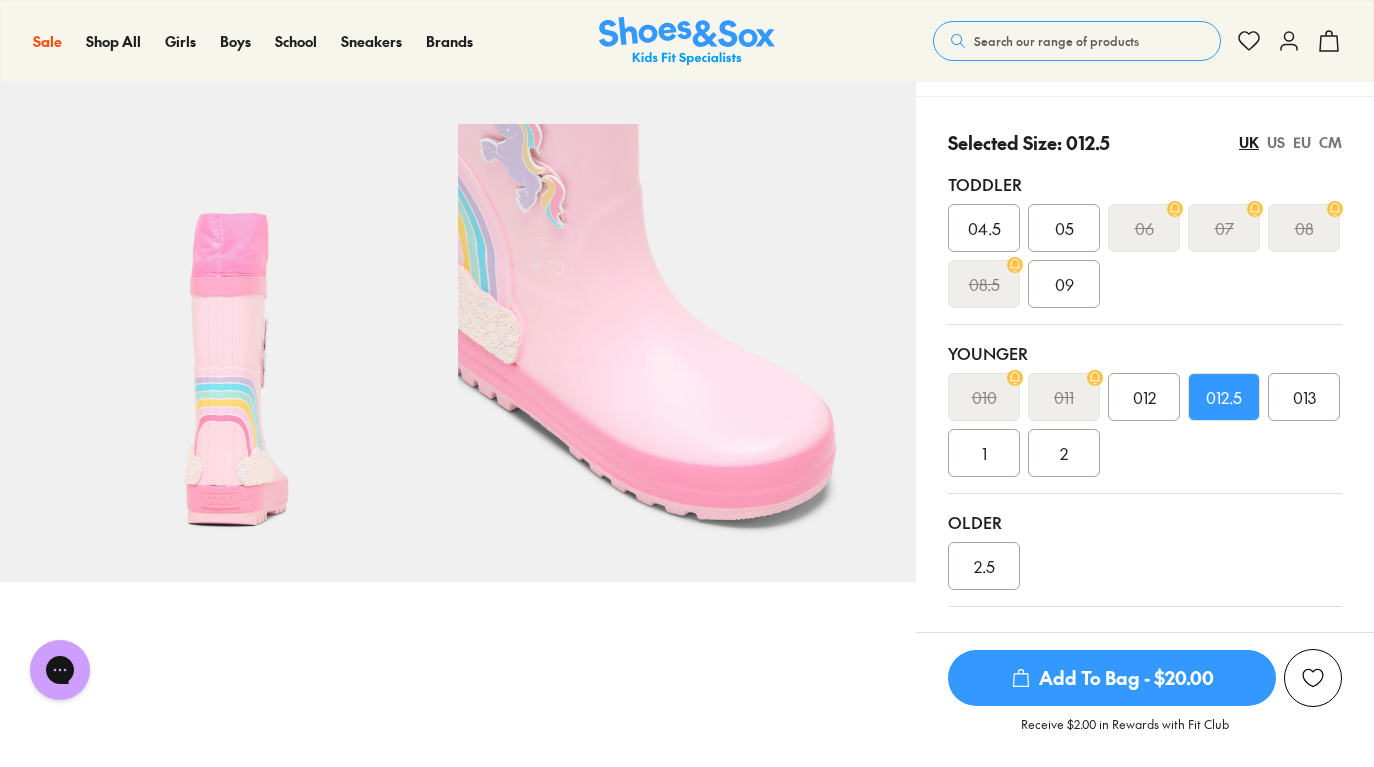 click on "013" at bounding box center [1304, 397] 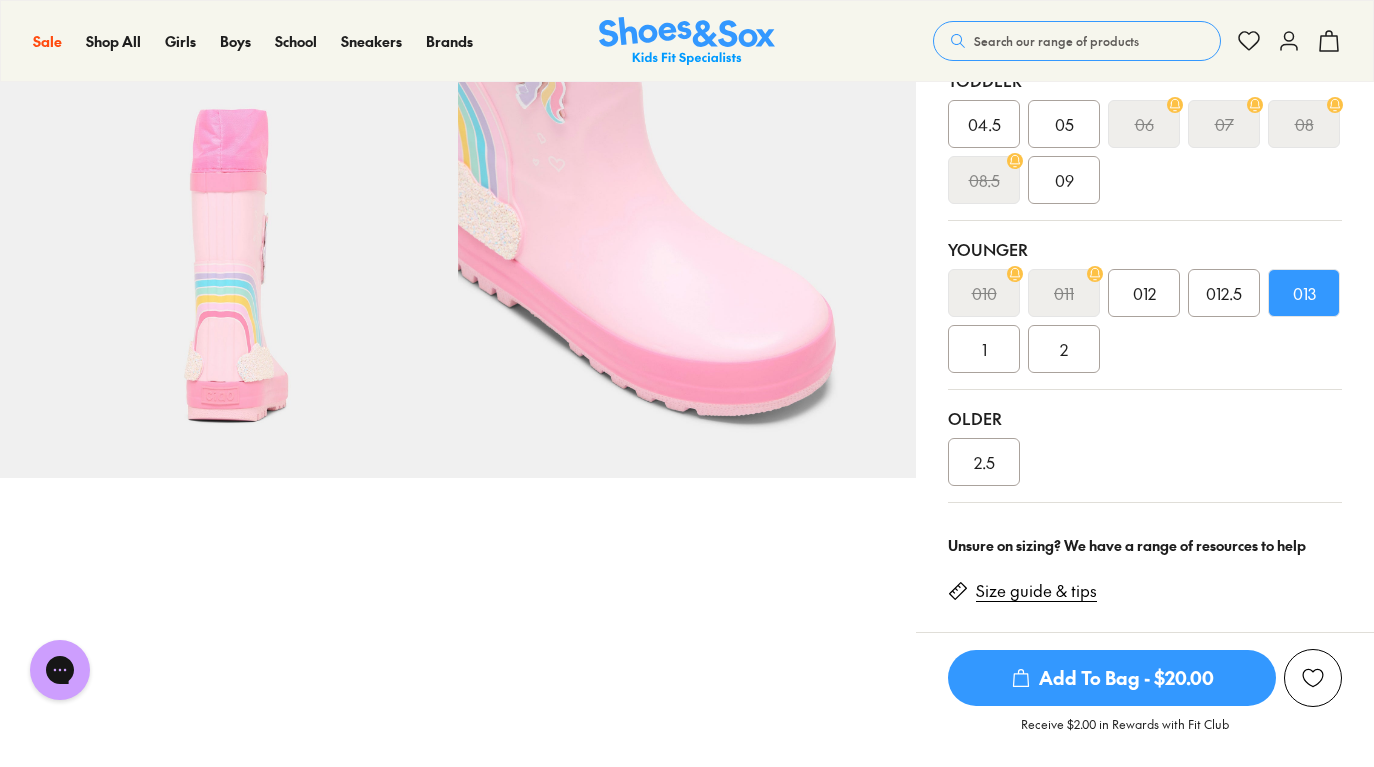 scroll, scrollTop: 723, scrollLeft: 0, axis: vertical 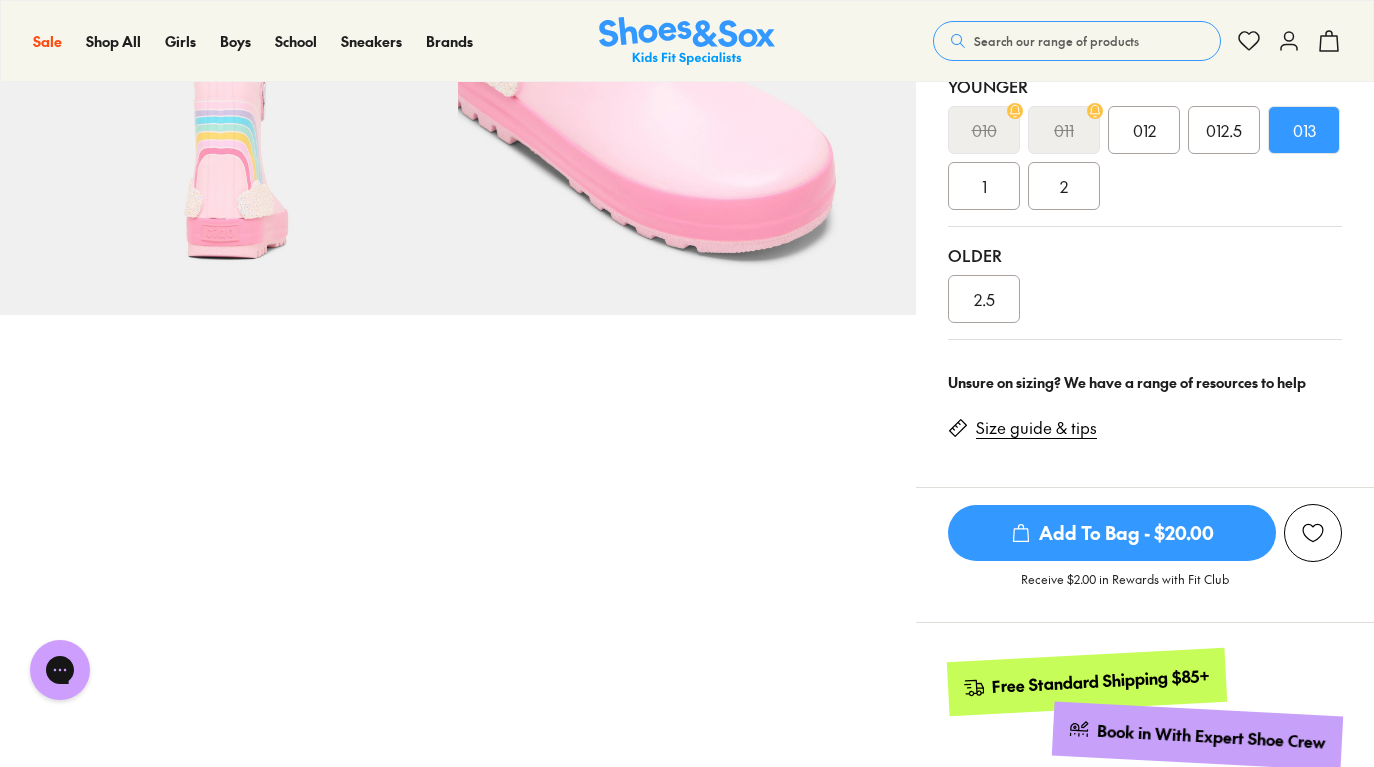 click on "Size guide & tips" at bounding box center [1036, 428] 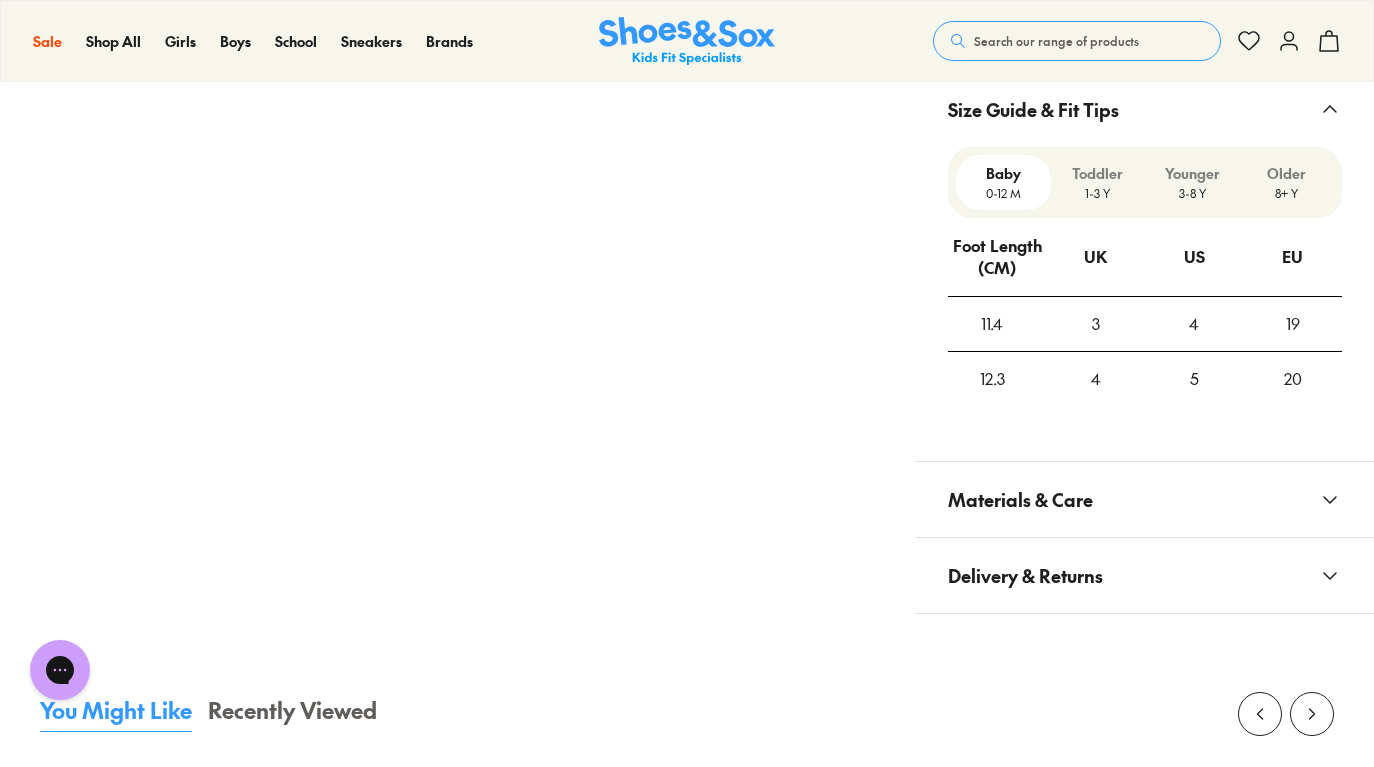 scroll, scrollTop: 1696, scrollLeft: 0, axis: vertical 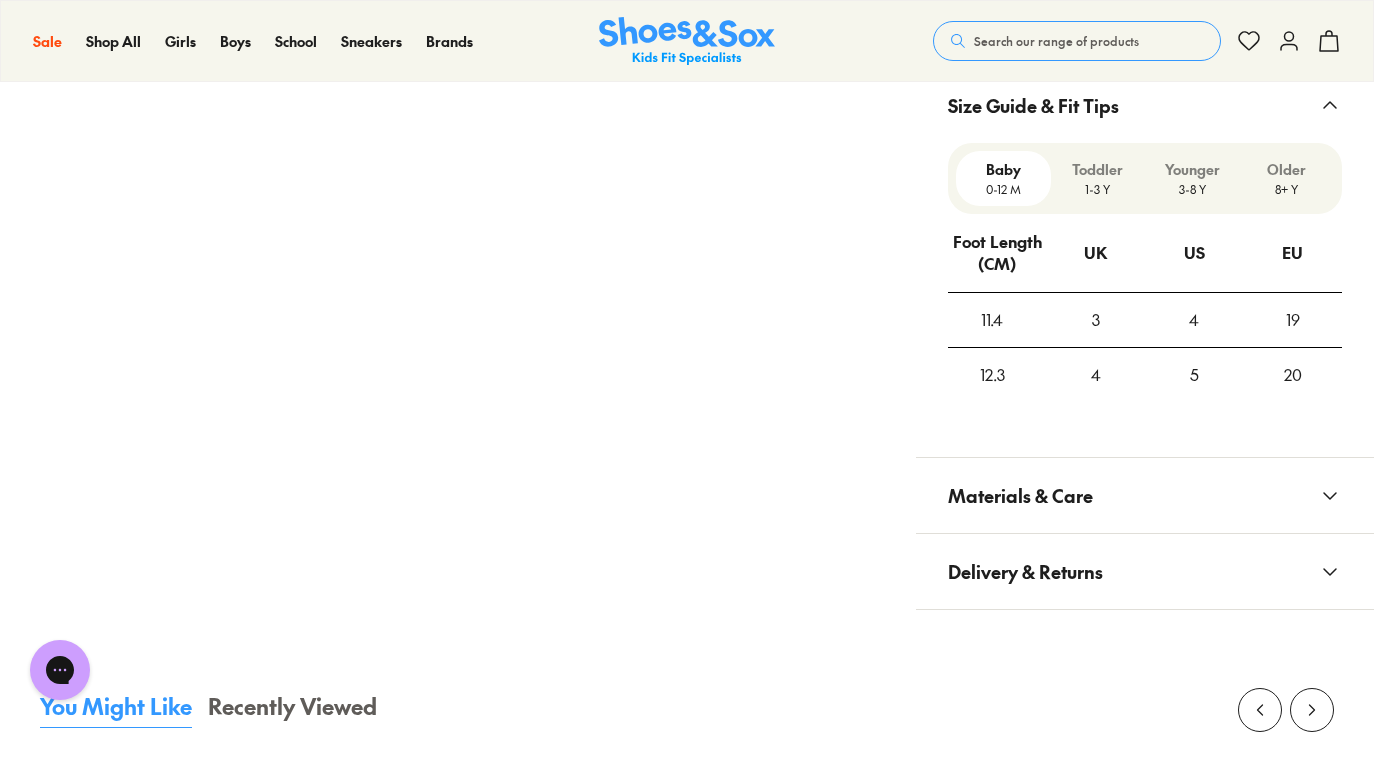 click on "3-8 Y" at bounding box center (1192, 189) 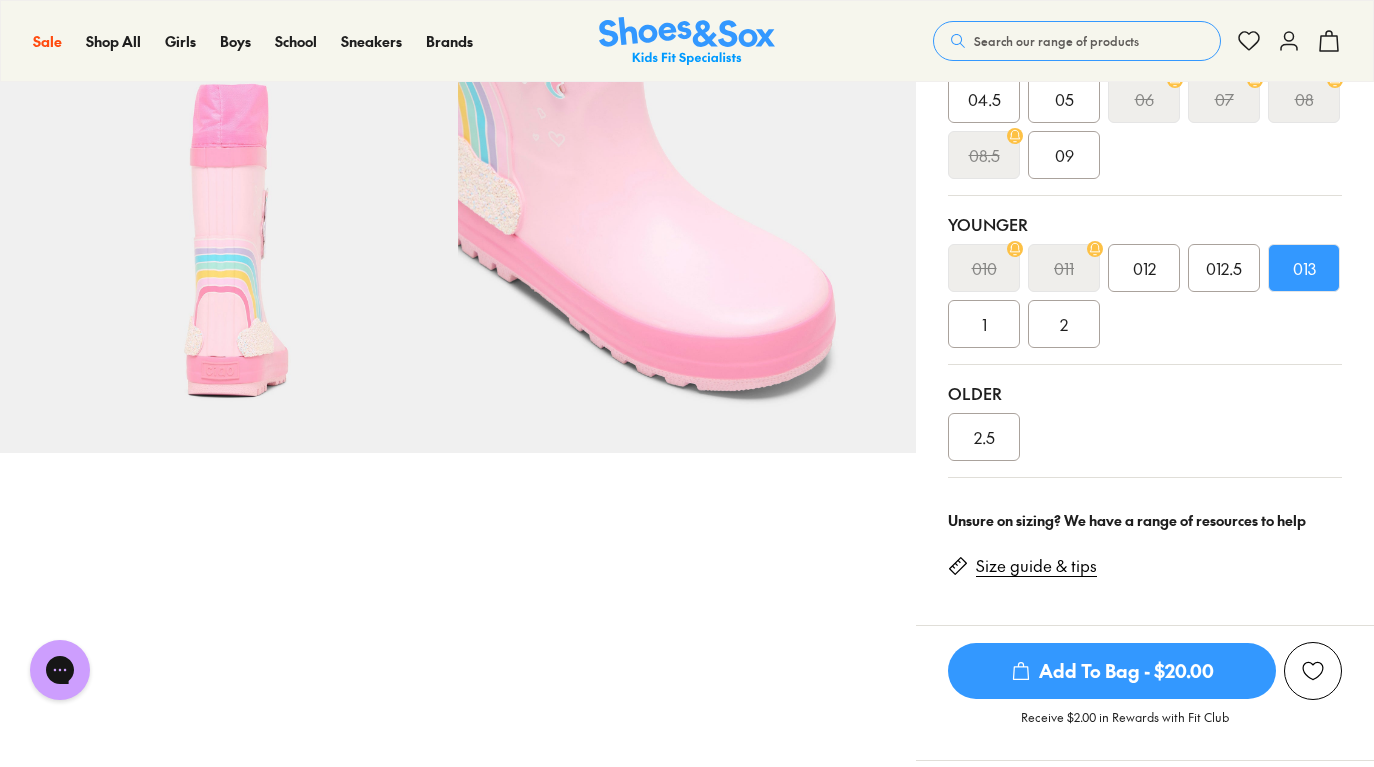 scroll, scrollTop: 573, scrollLeft: 0, axis: vertical 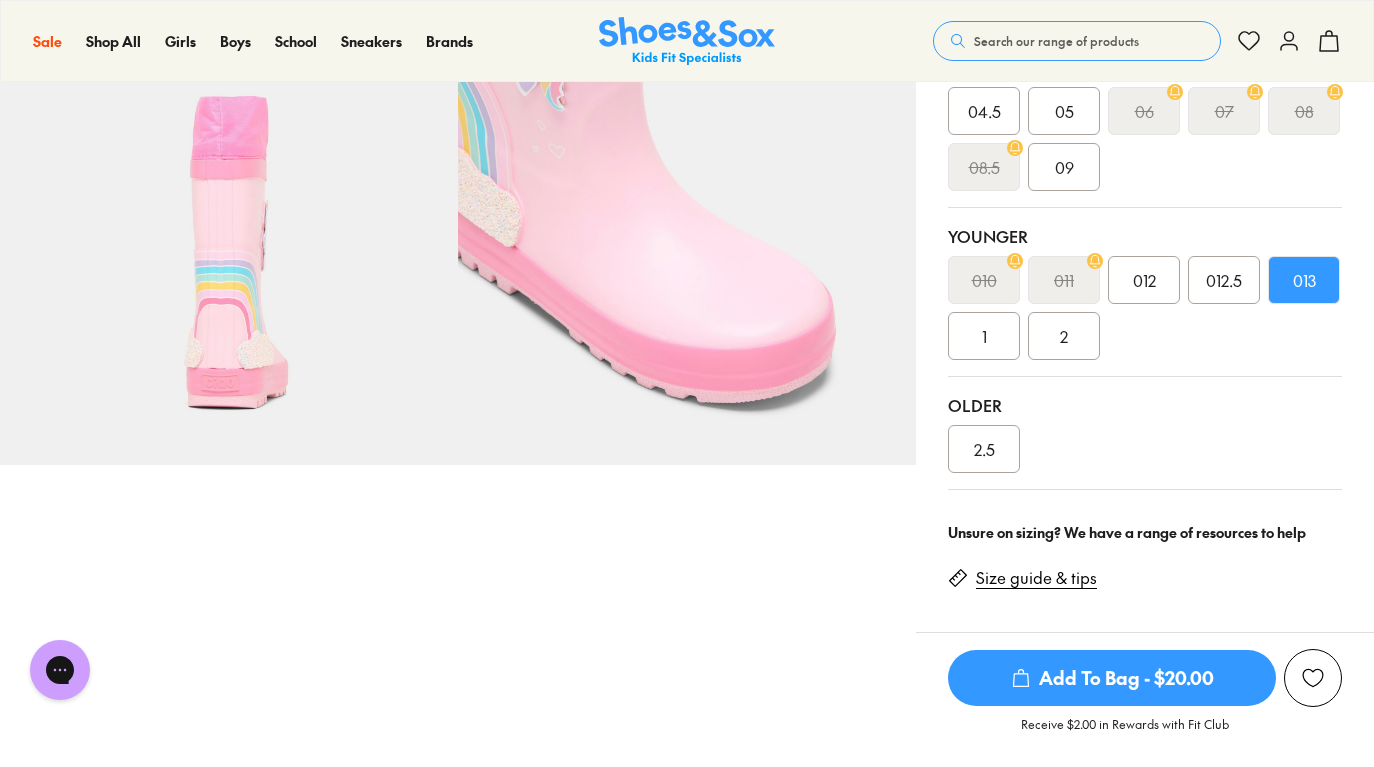 click on "012.5" at bounding box center [1224, 280] 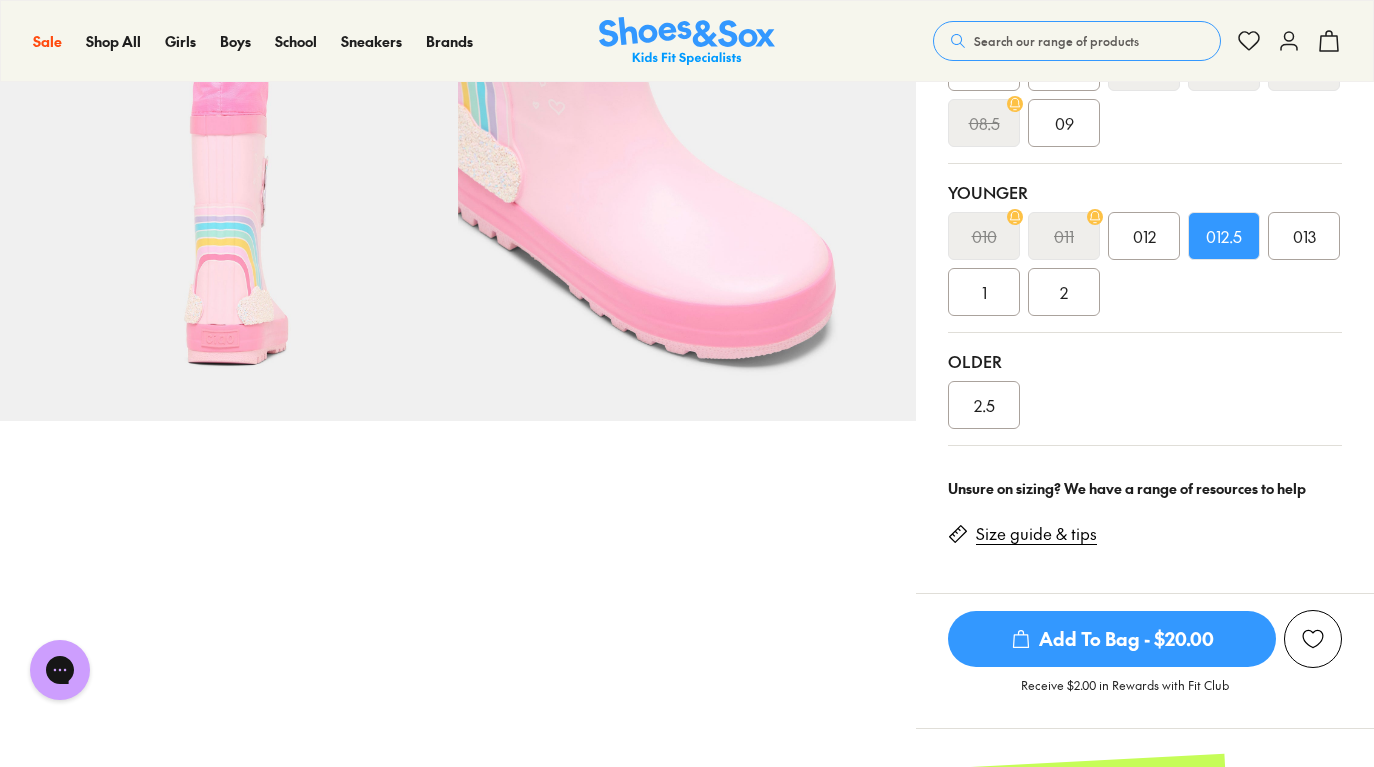 scroll, scrollTop: 599, scrollLeft: 0, axis: vertical 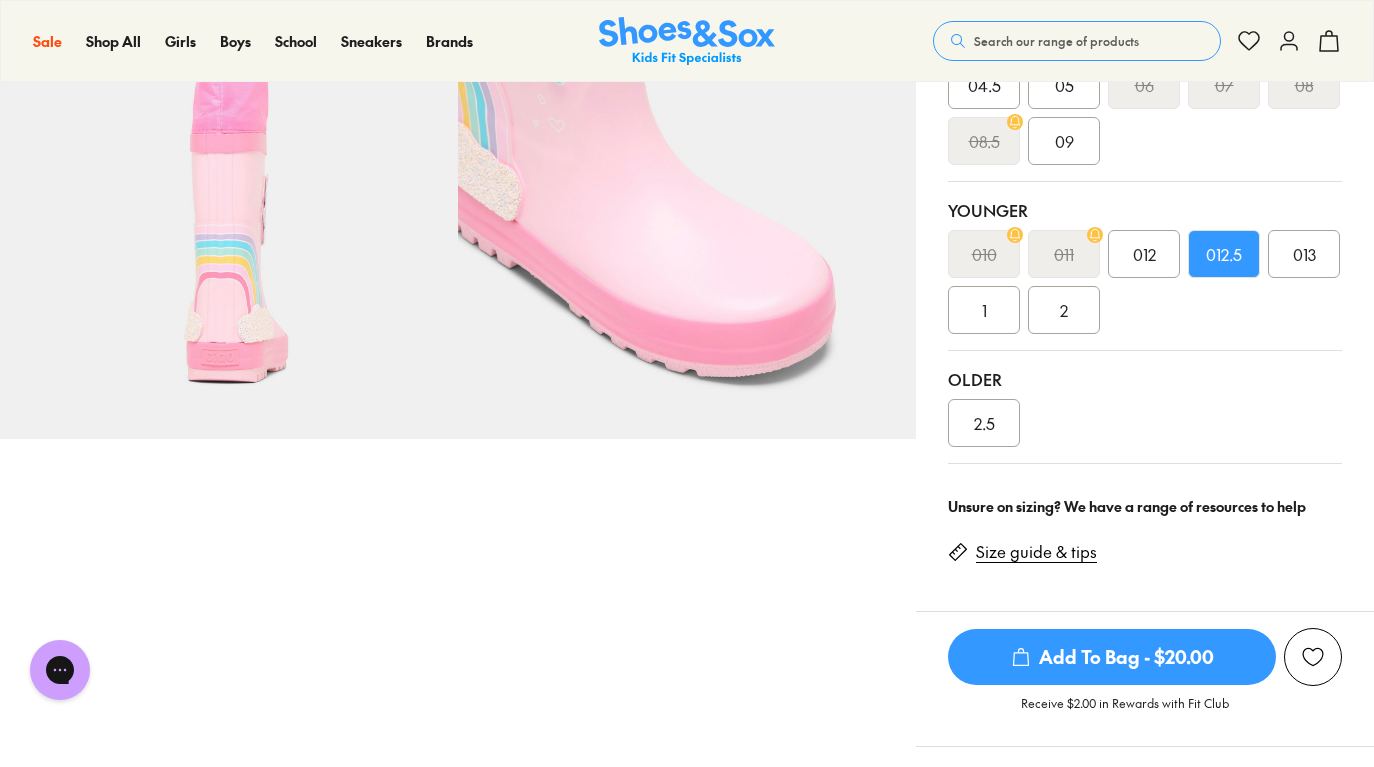 click on "013" at bounding box center (1304, 254) 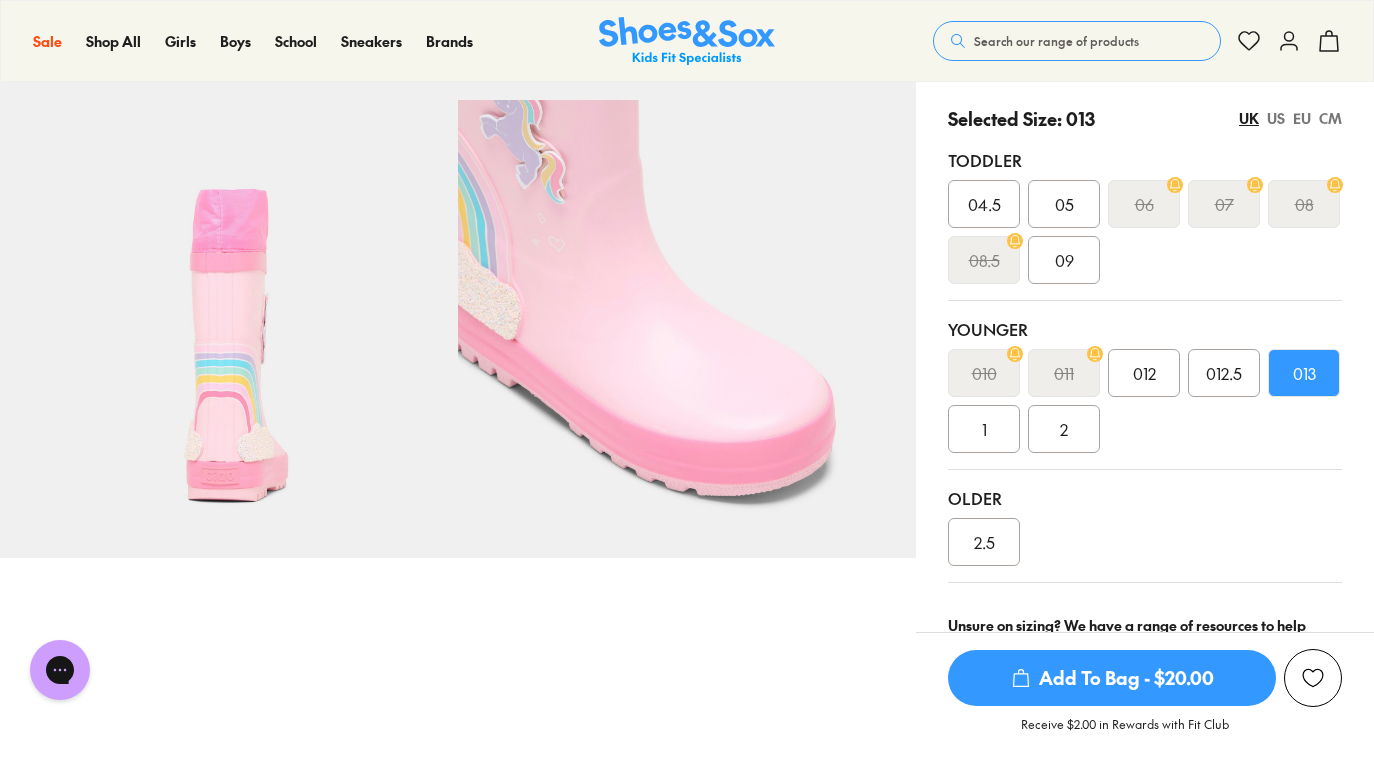scroll, scrollTop: 406, scrollLeft: 0, axis: vertical 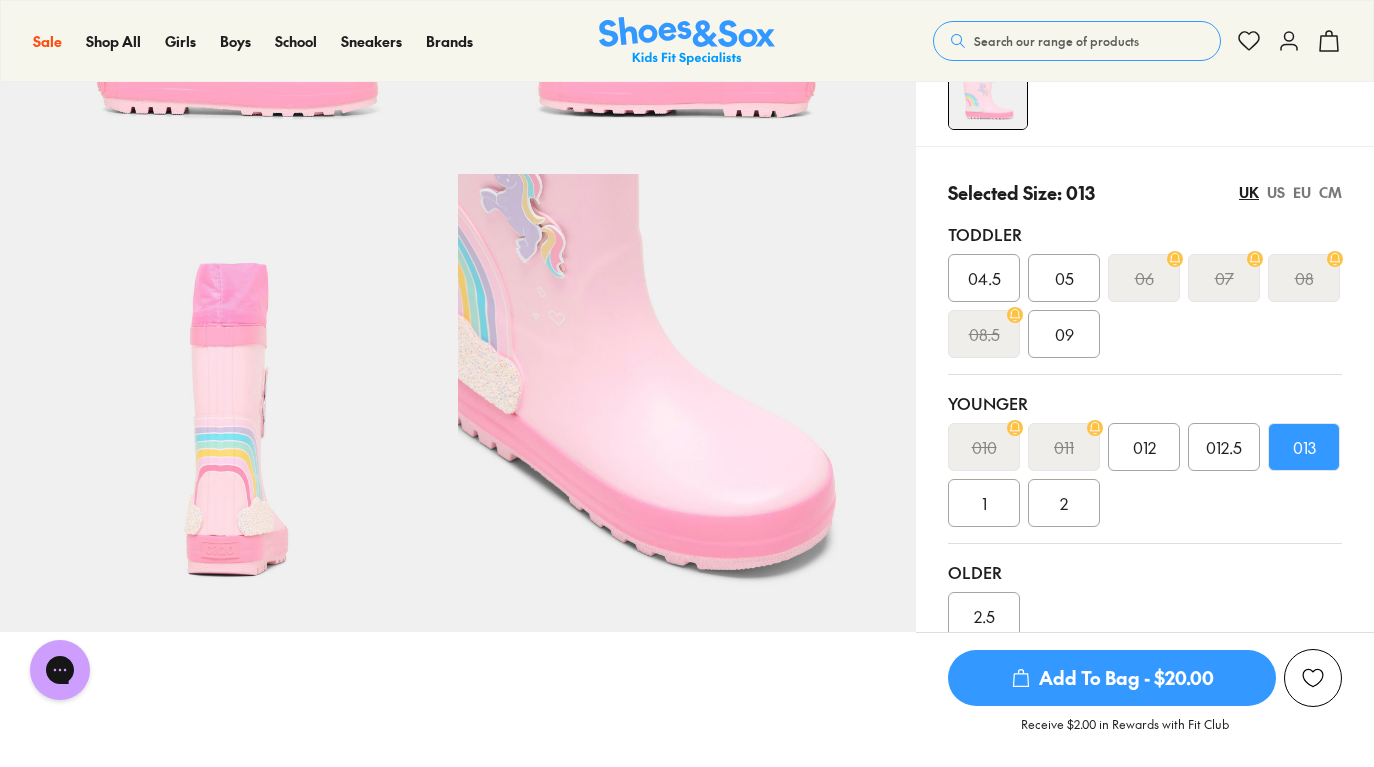 click on "CM" at bounding box center [1330, 192] 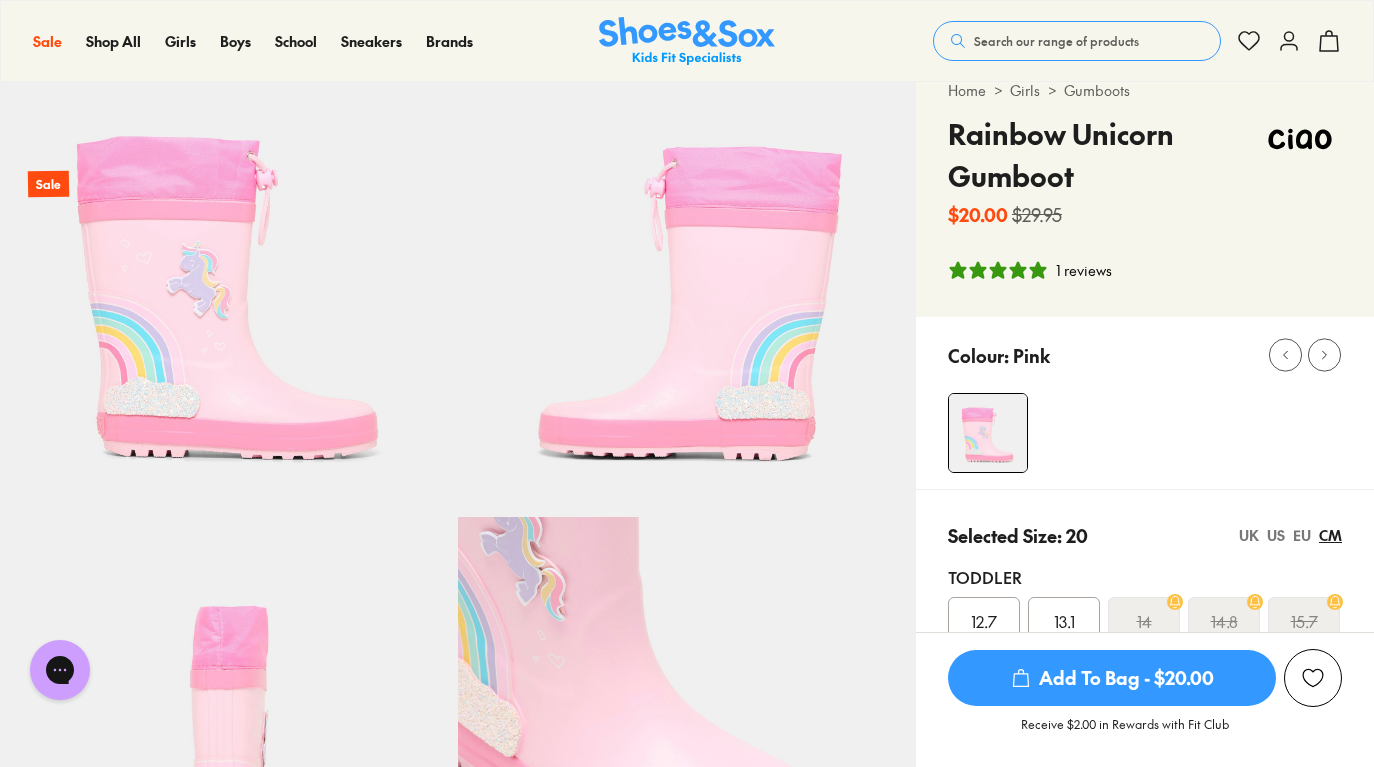 scroll, scrollTop: 0, scrollLeft: 0, axis: both 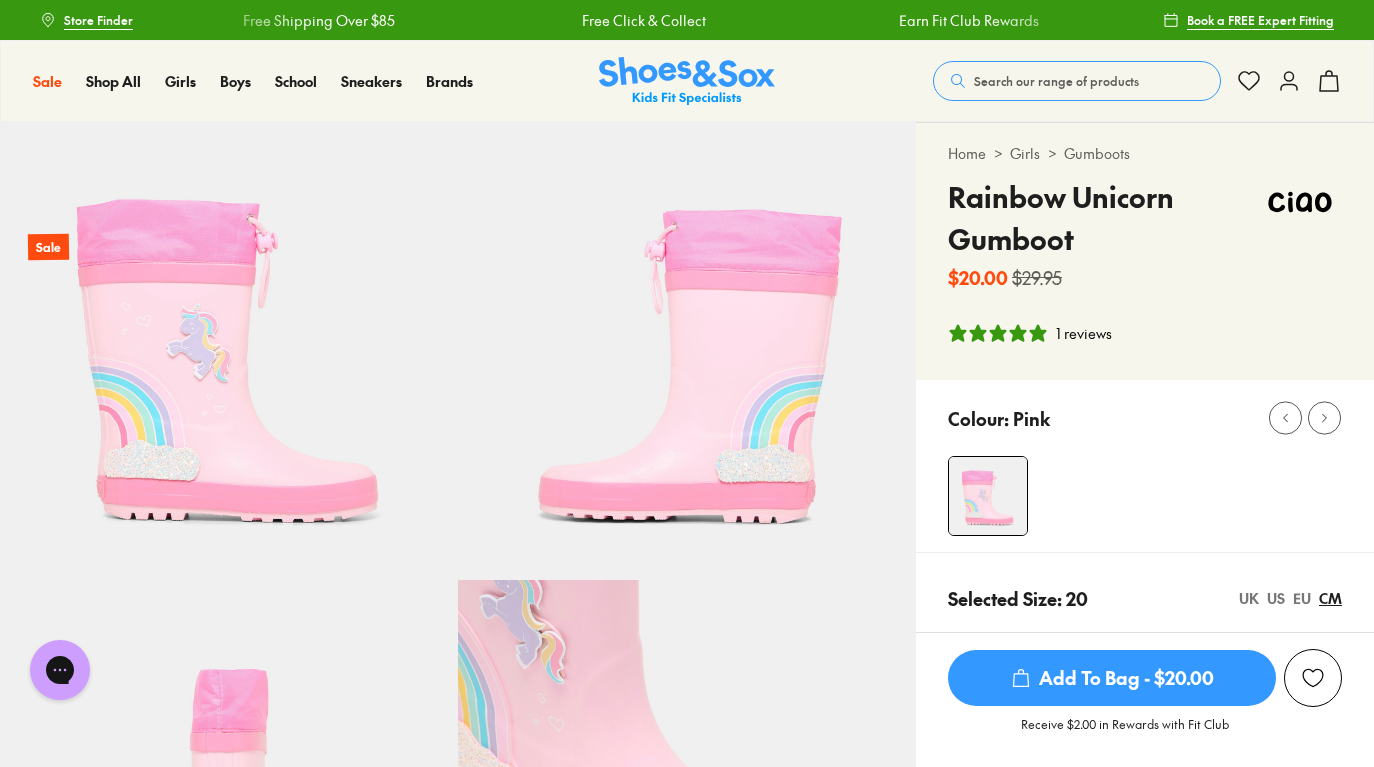 click on "US" at bounding box center (1276, 598) 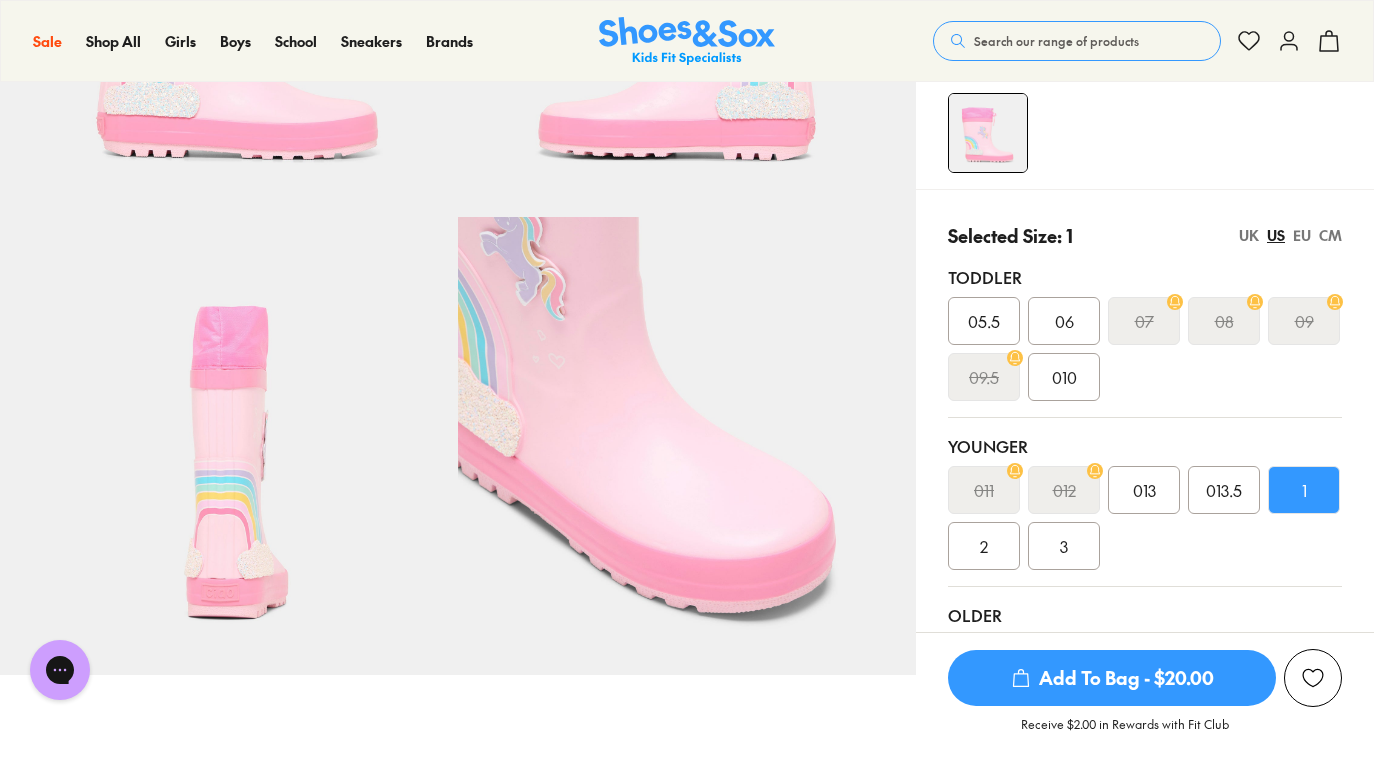 scroll, scrollTop: 301, scrollLeft: 0, axis: vertical 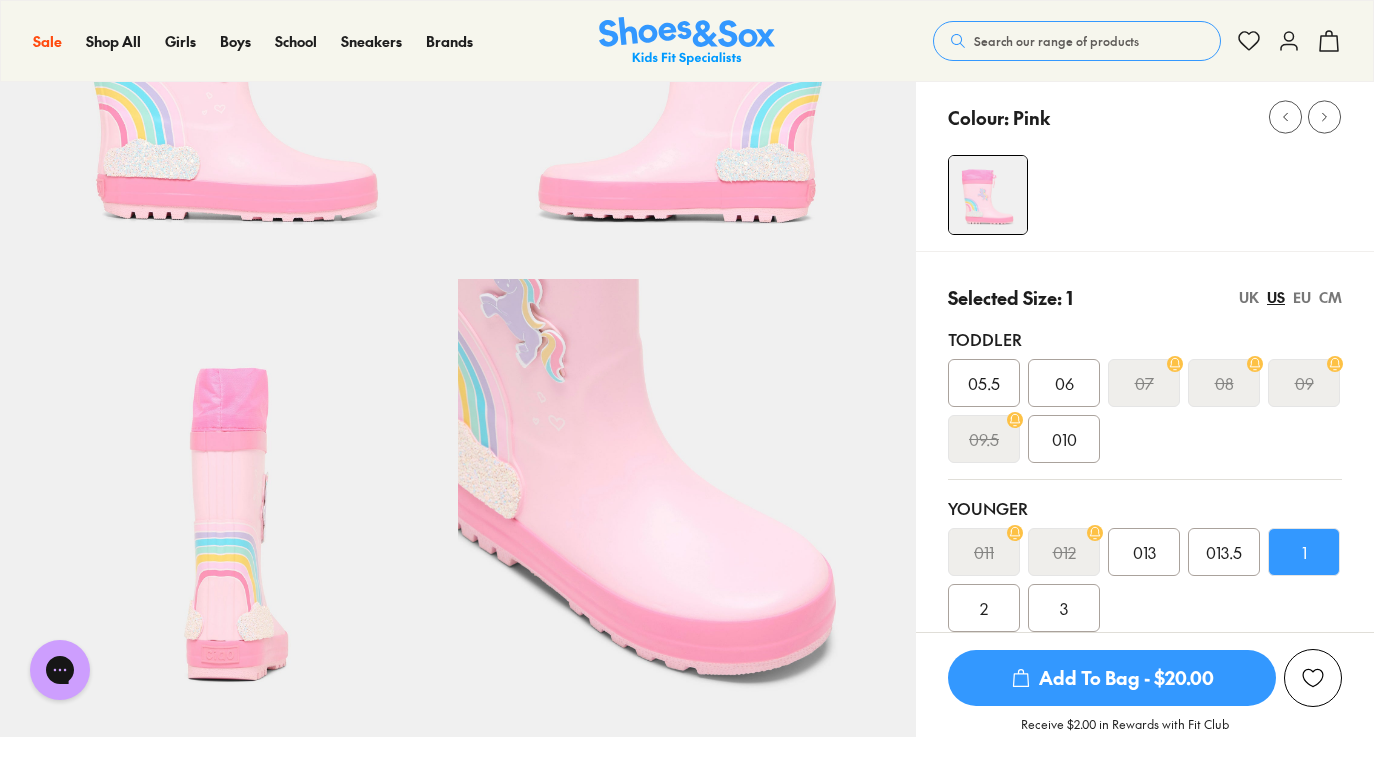 click on "013.5" at bounding box center (1224, 552) 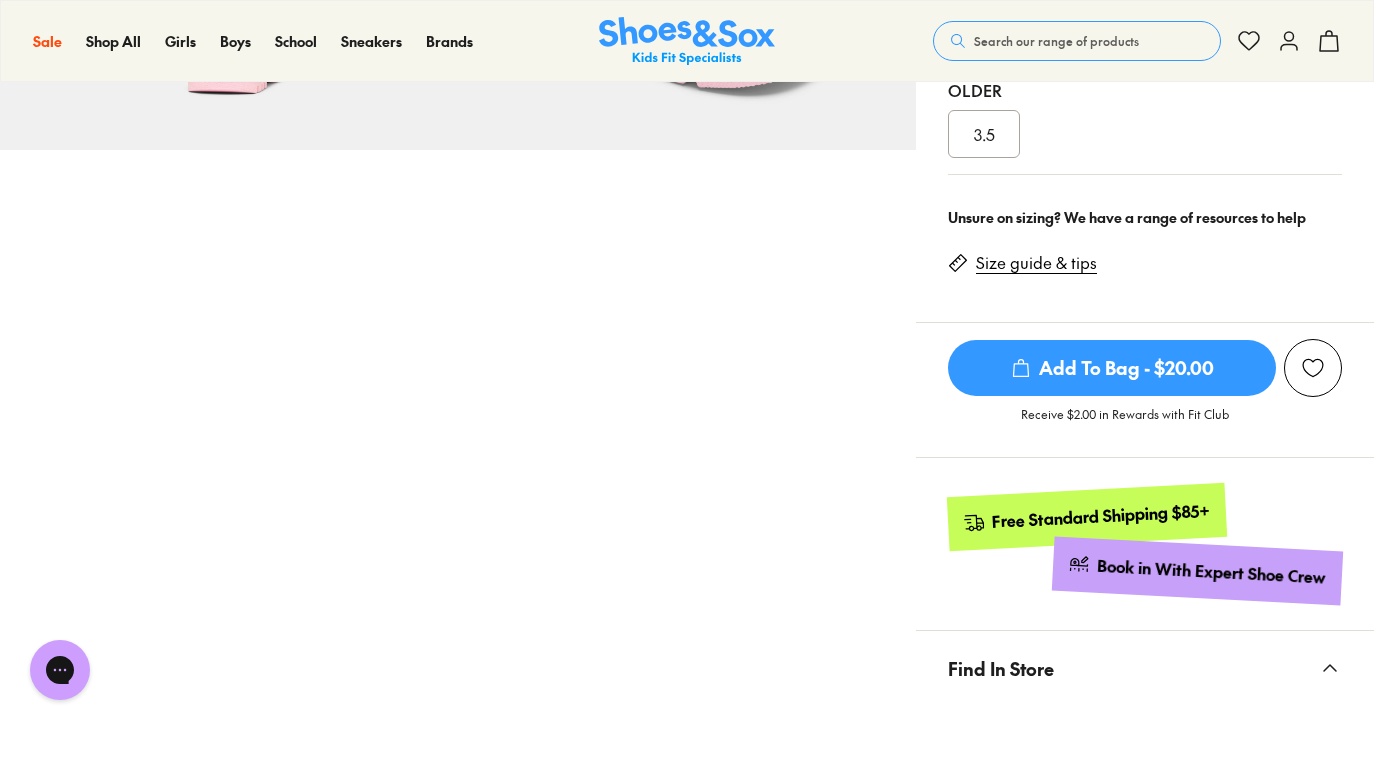 scroll, scrollTop: 827, scrollLeft: 0, axis: vertical 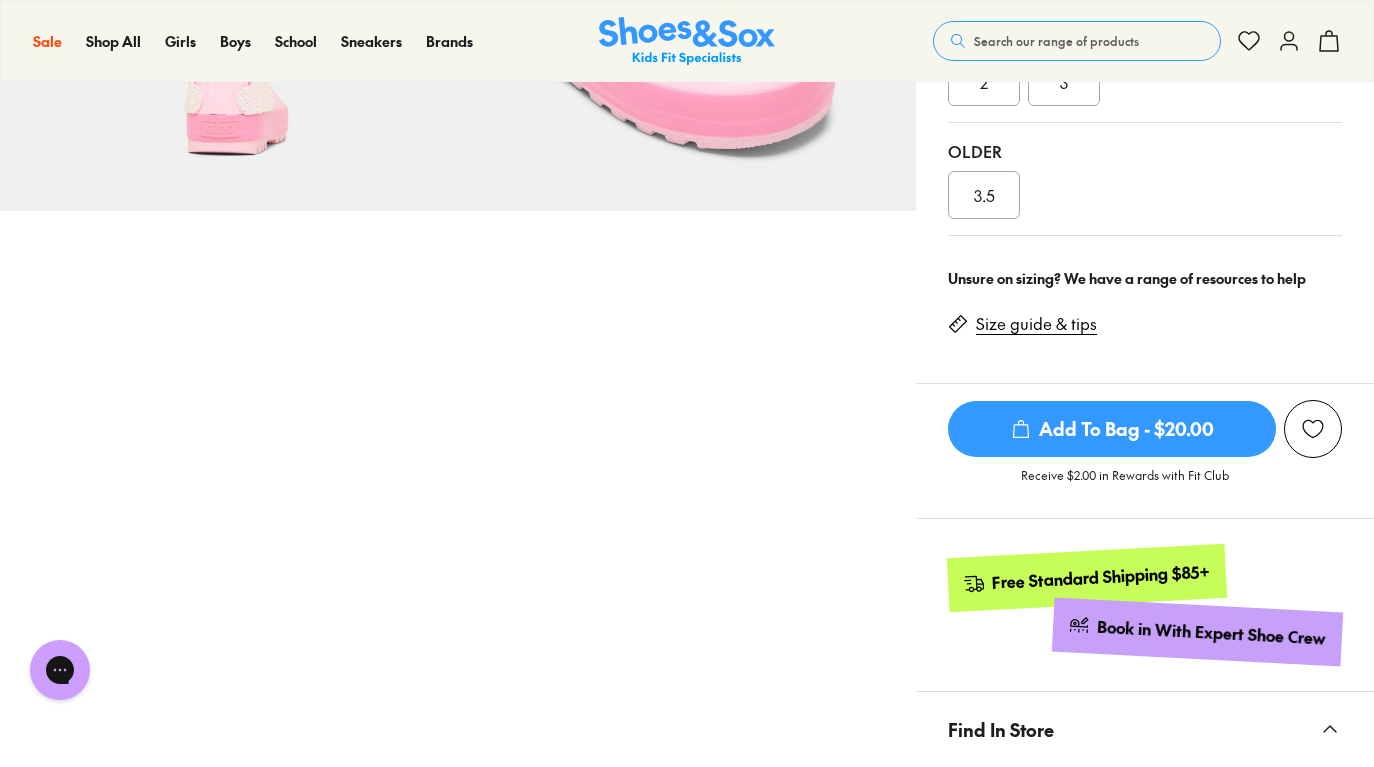 click on "Add To Bag - $20.00" at bounding box center [1112, 429] 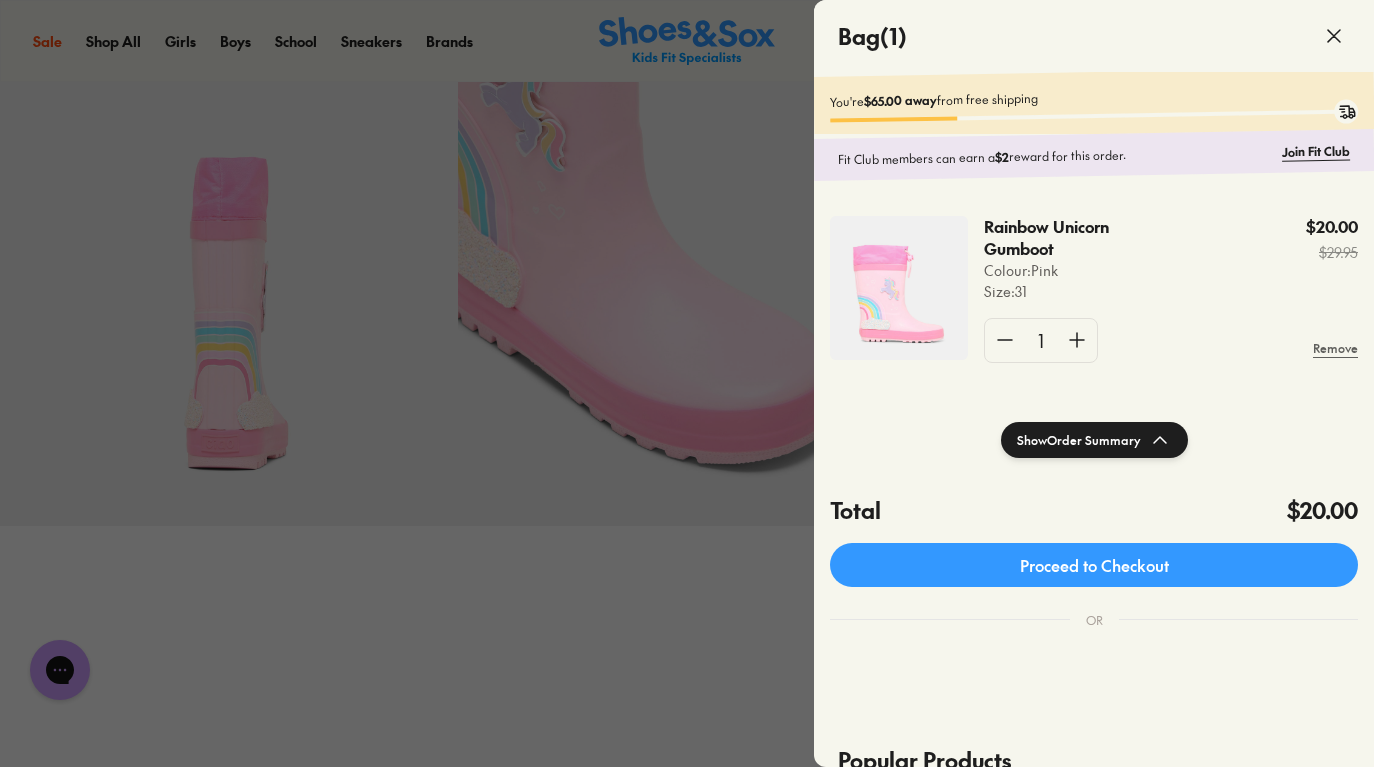 scroll, scrollTop: 509, scrollLeft: 0, axis: vertical 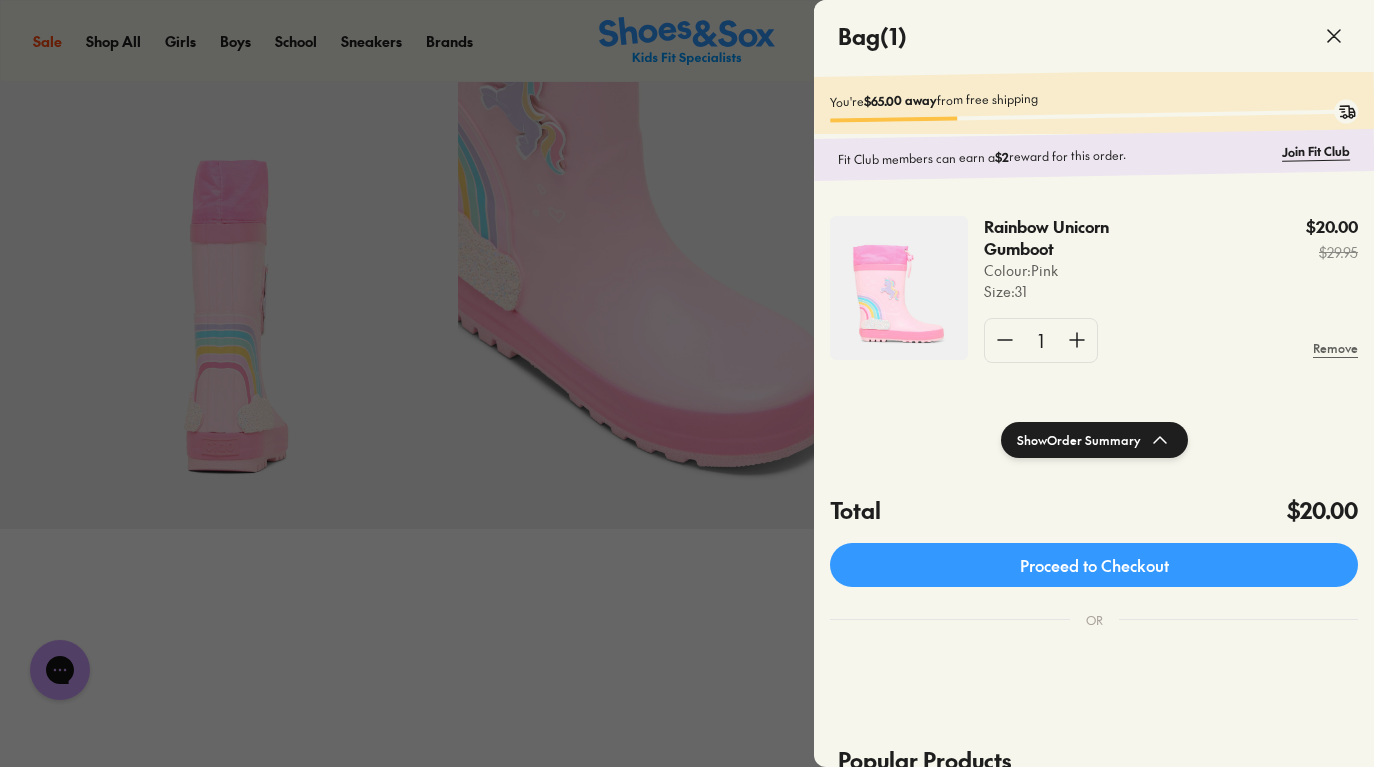 click 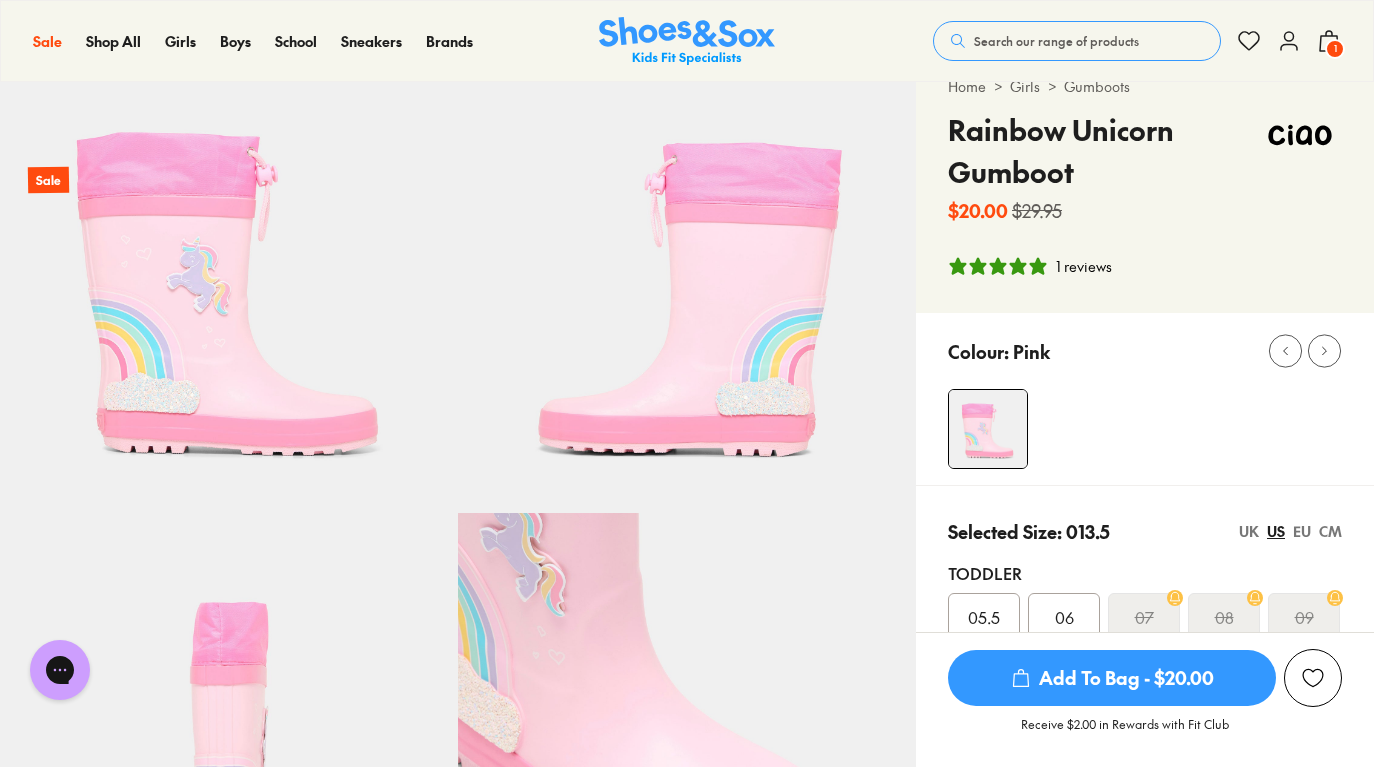 scroll, scrollTop: 0, scrollLeft: 0, axis: both 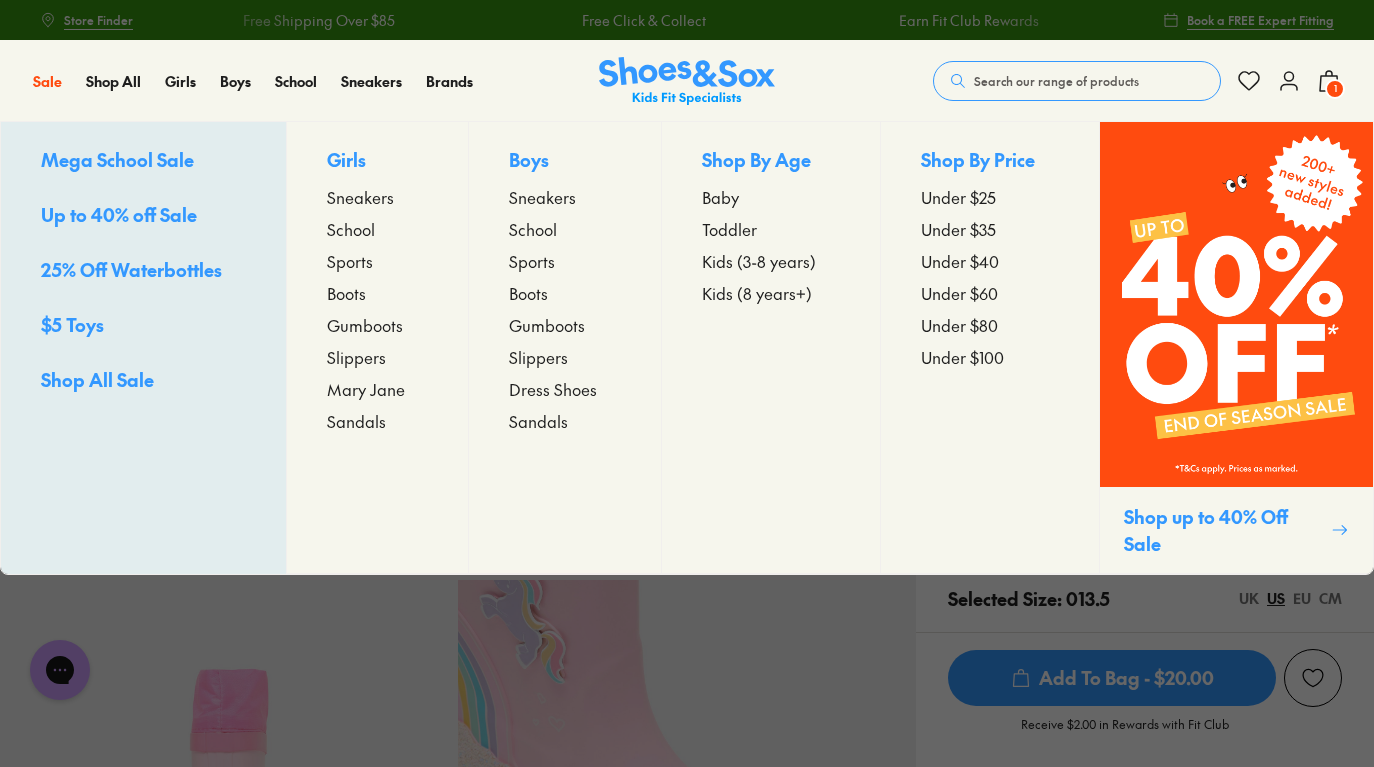 click on "Up to 40% off Sale" at bounding box center [119, 214] 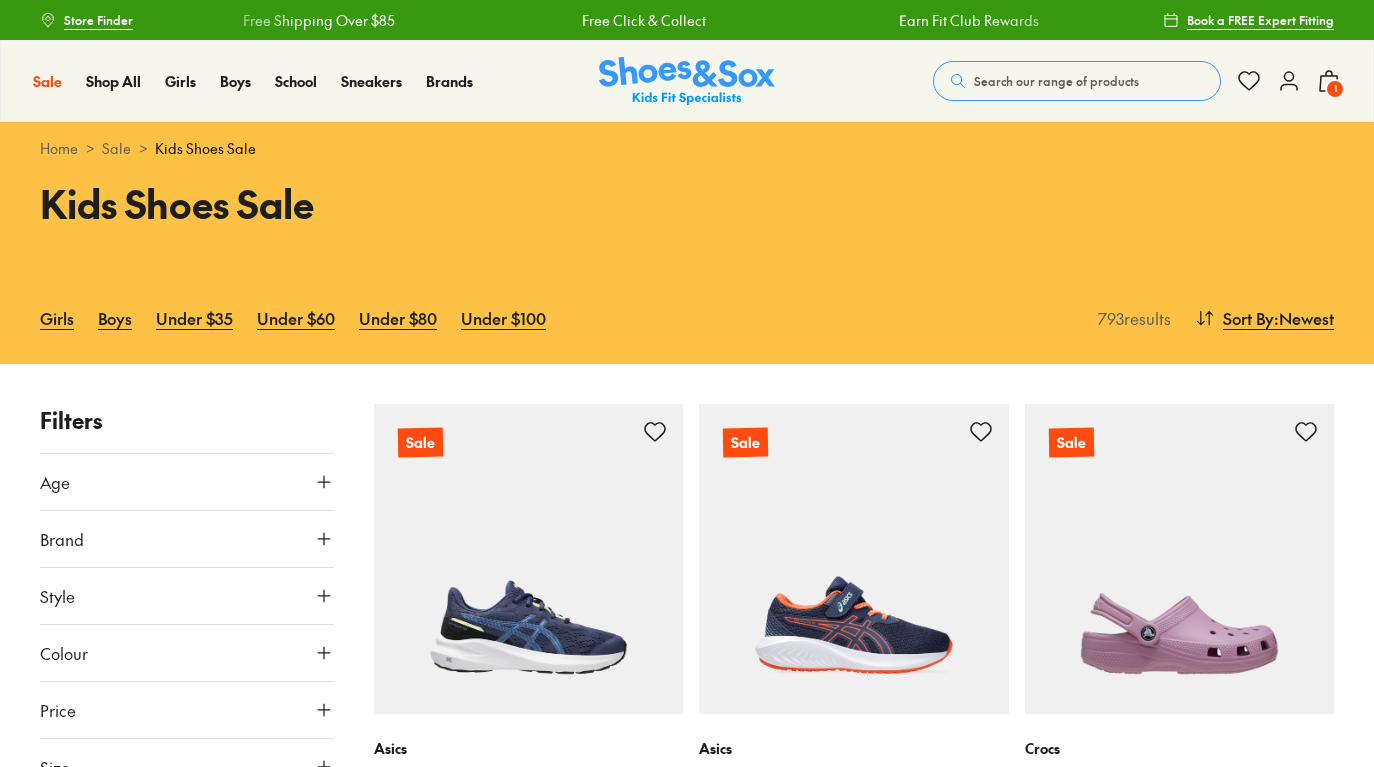 scroll, scrollTop: 0, scrollLeft: 0, axis: both 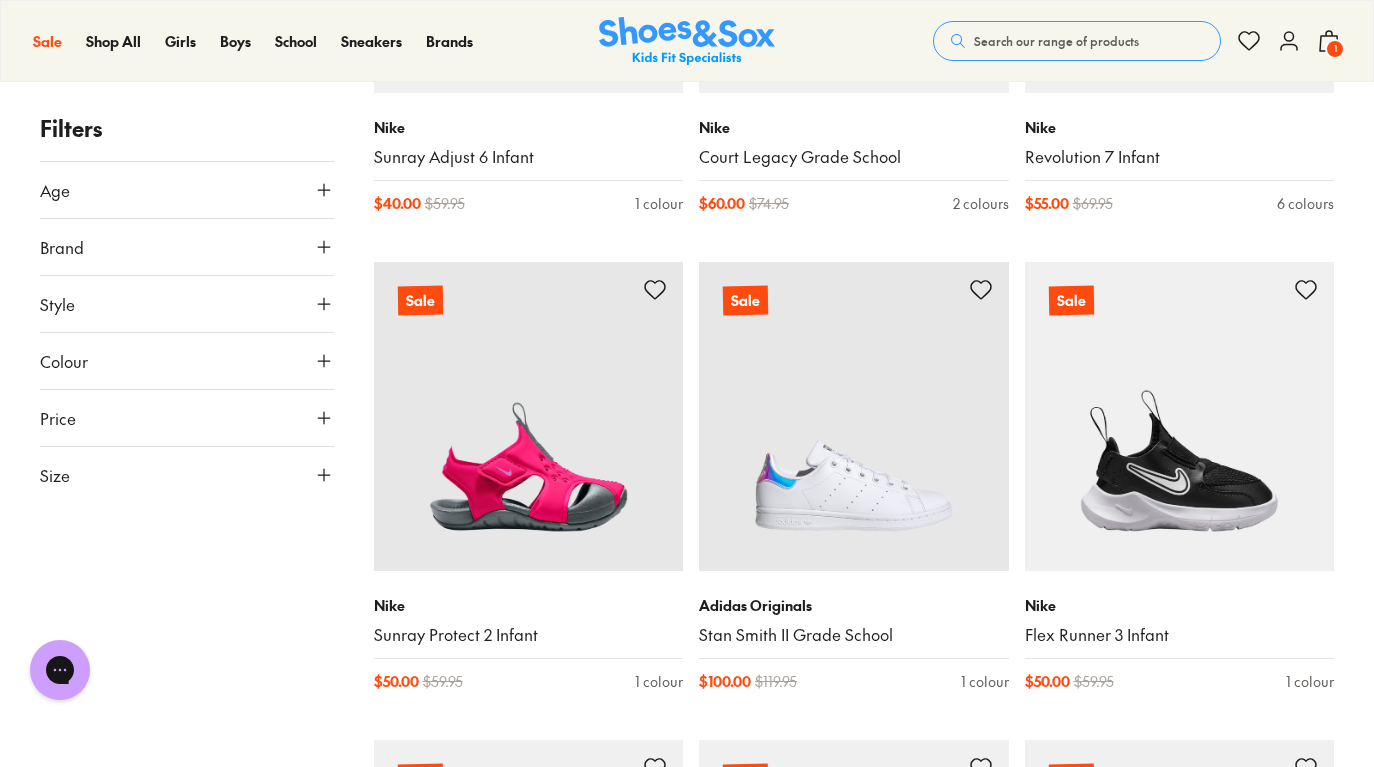 click on "1" at bounding box center [1335, 49] 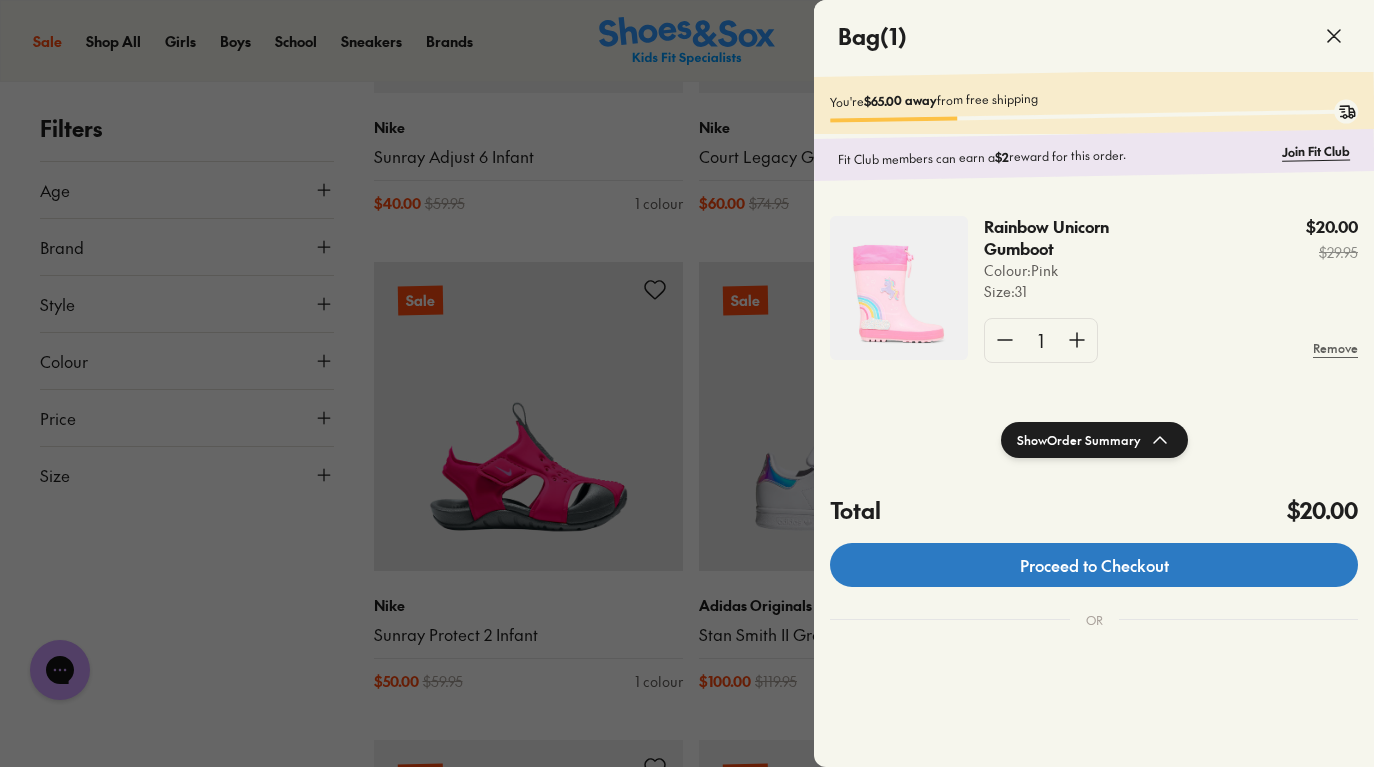 click on "Proceed to Checkout" 